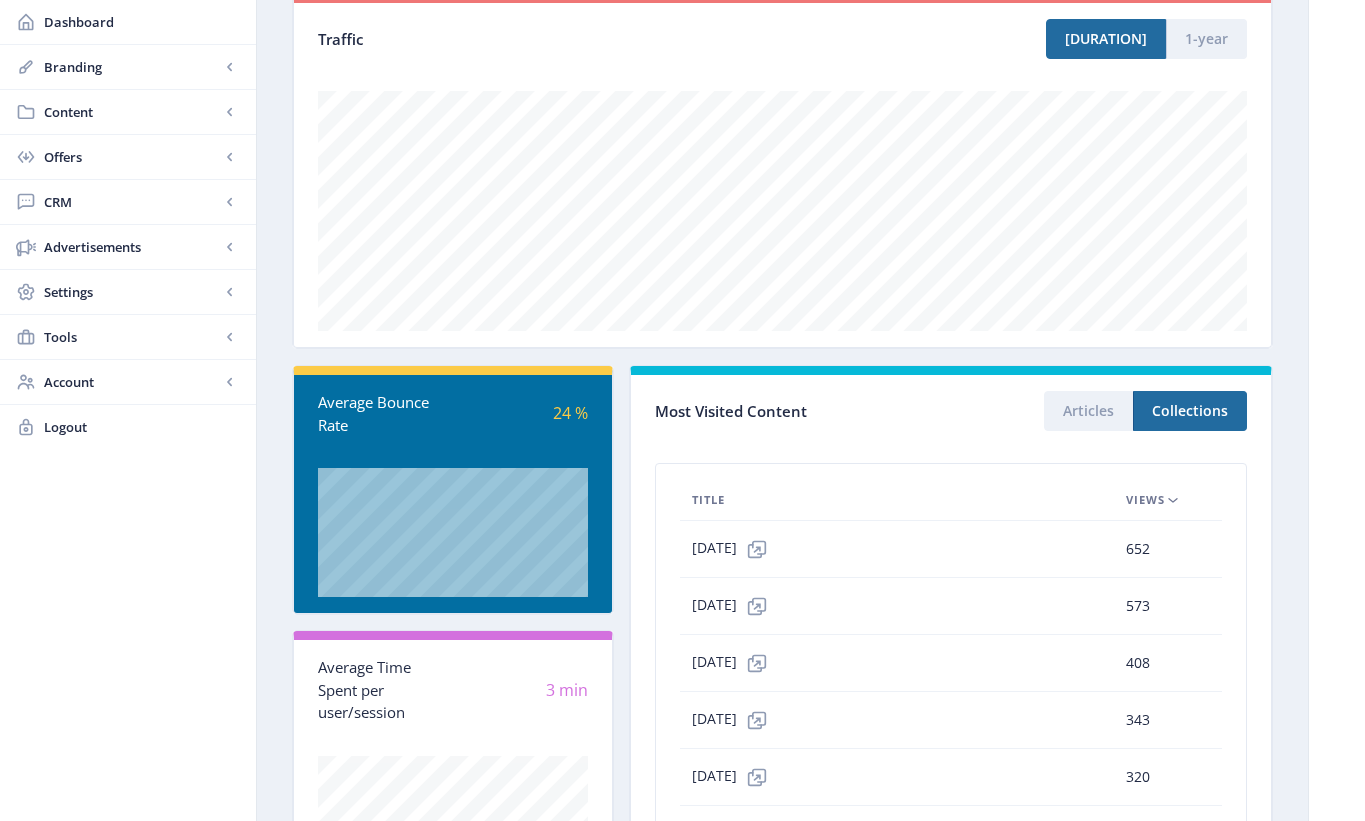 scroll, scrollTop: 330, scrollLeft: 0, axis: vertical 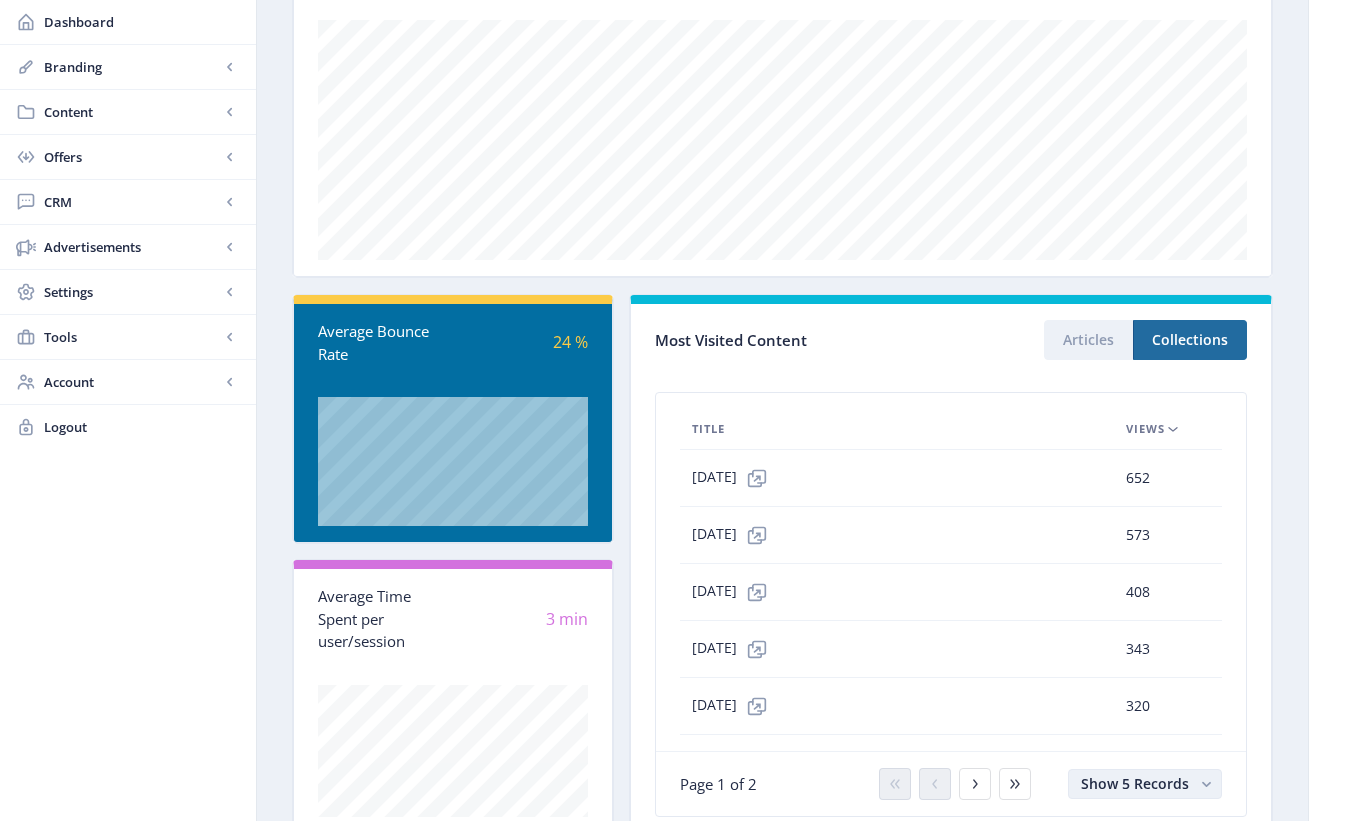 click at bounding box center [1206, 784] 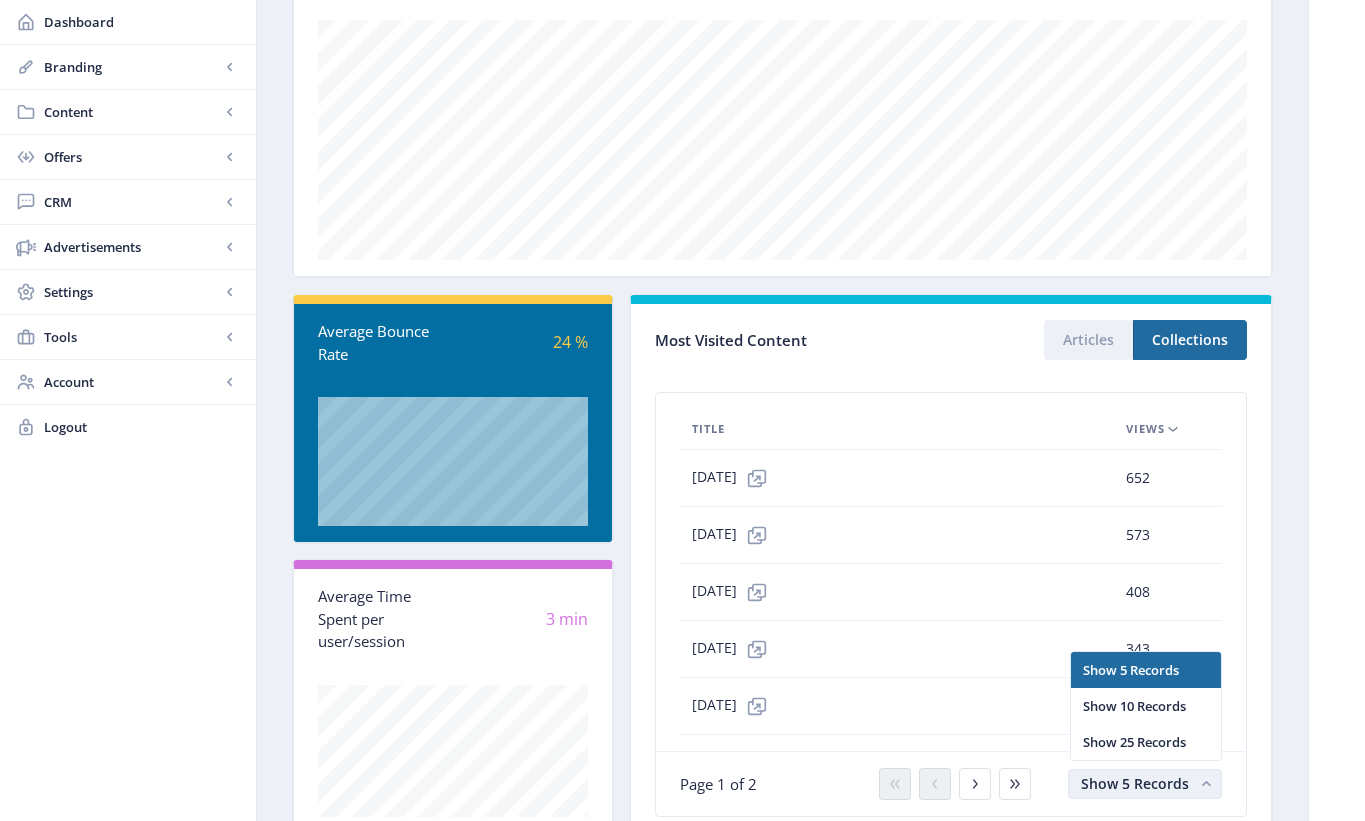 scroll, scrollTop: 0, scrollLeft: 0, axis: both 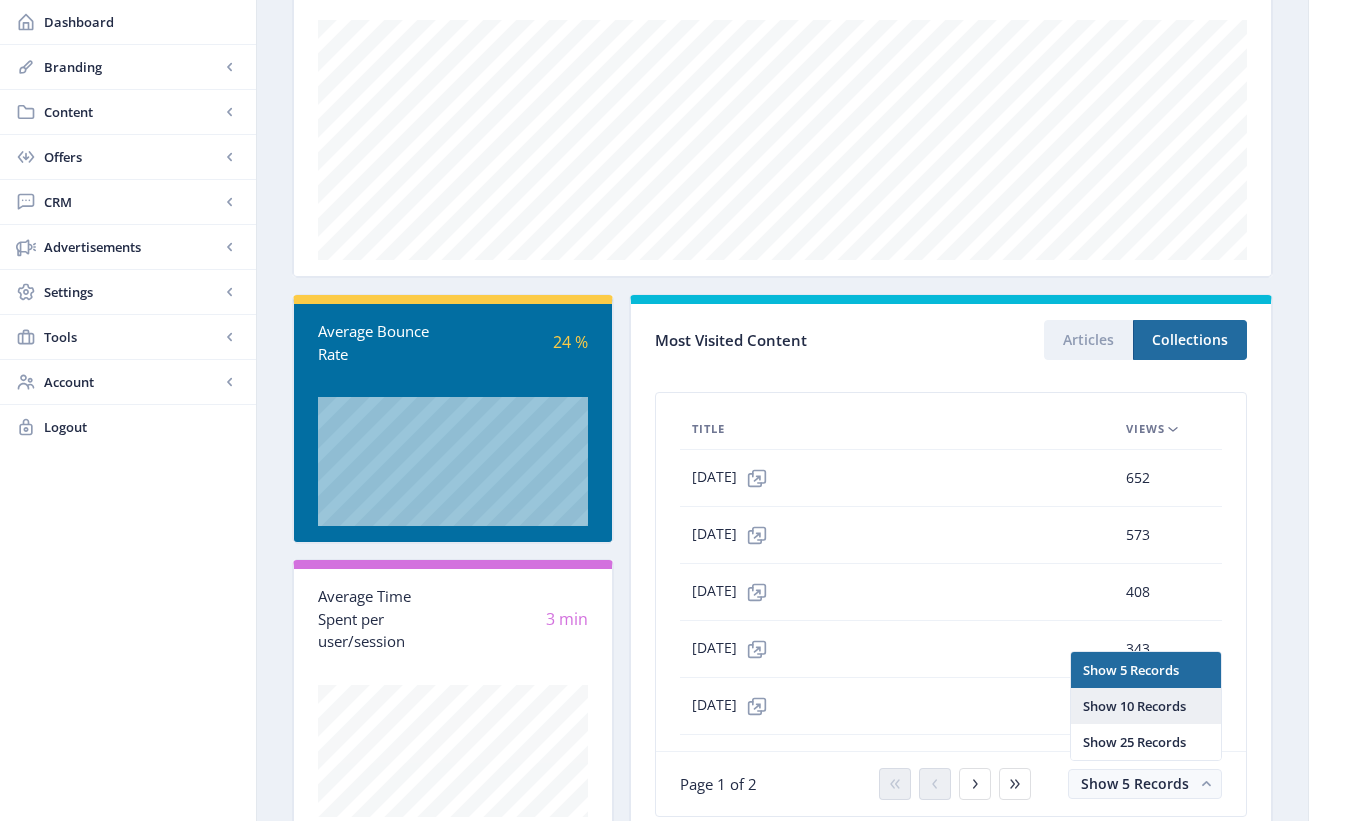 click on "Show 10 Records" at bounding box center (1146, 706) 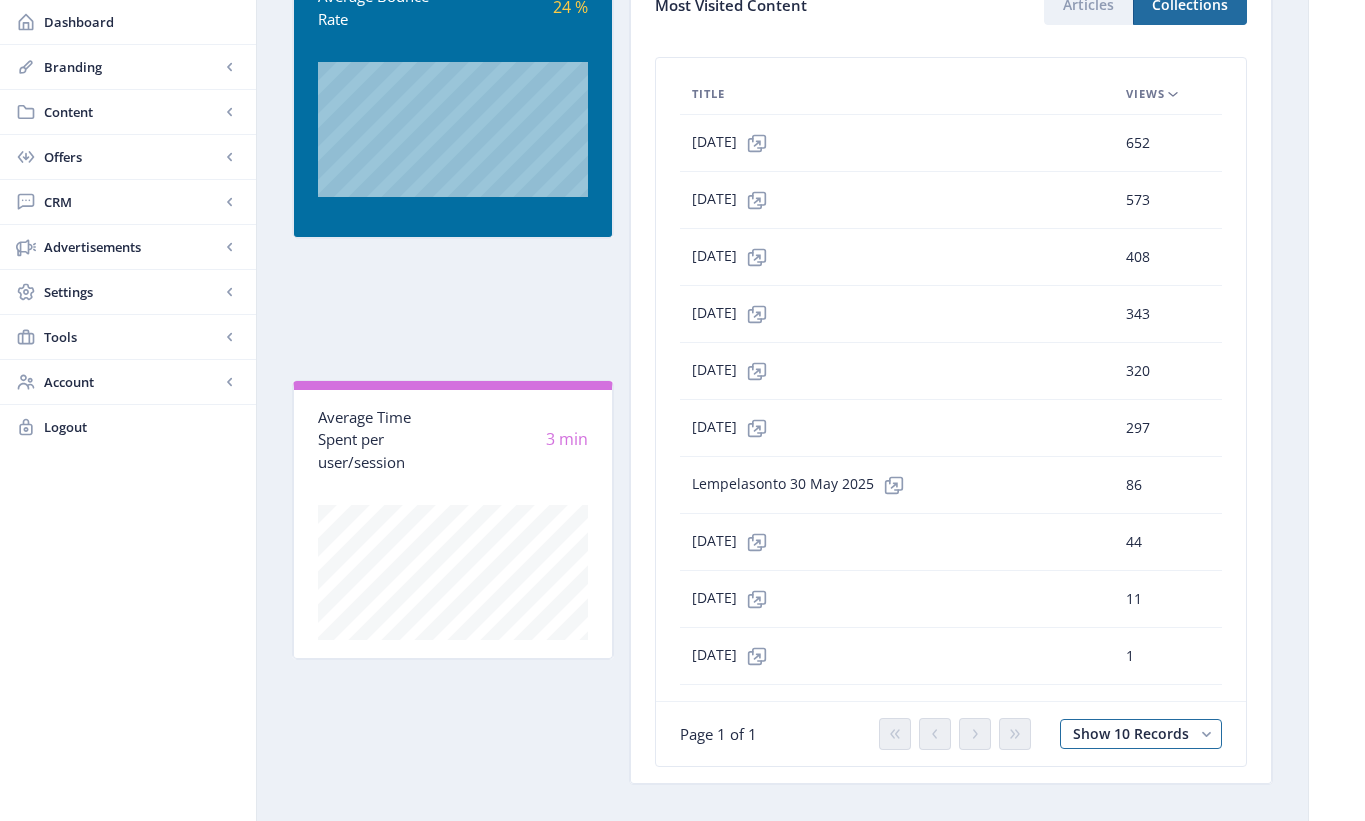 scroll, scrollTop: 664, scrollLeft: 0, axis: vertical 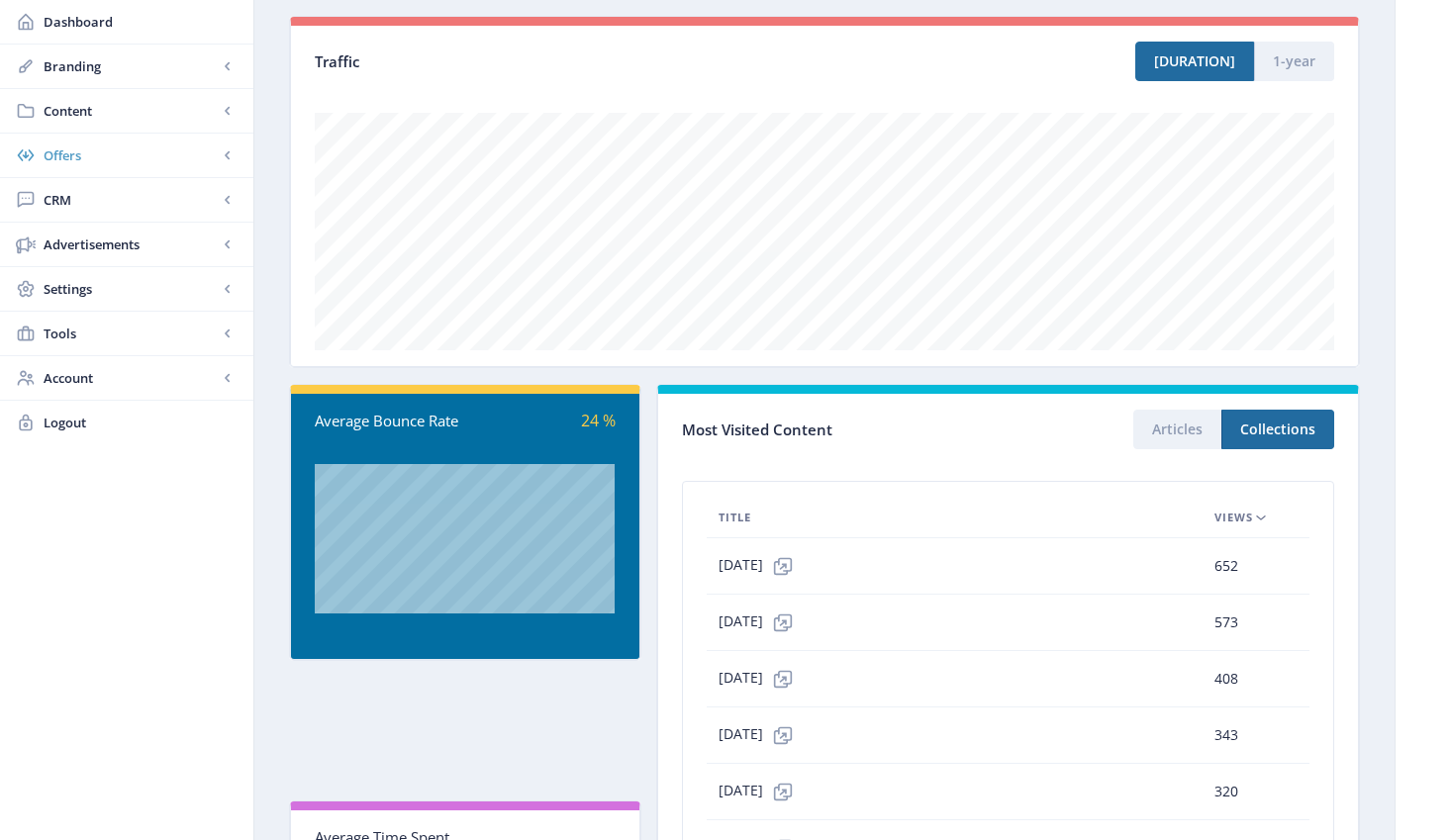 click on "Offers" at bounding box center [131, 155] 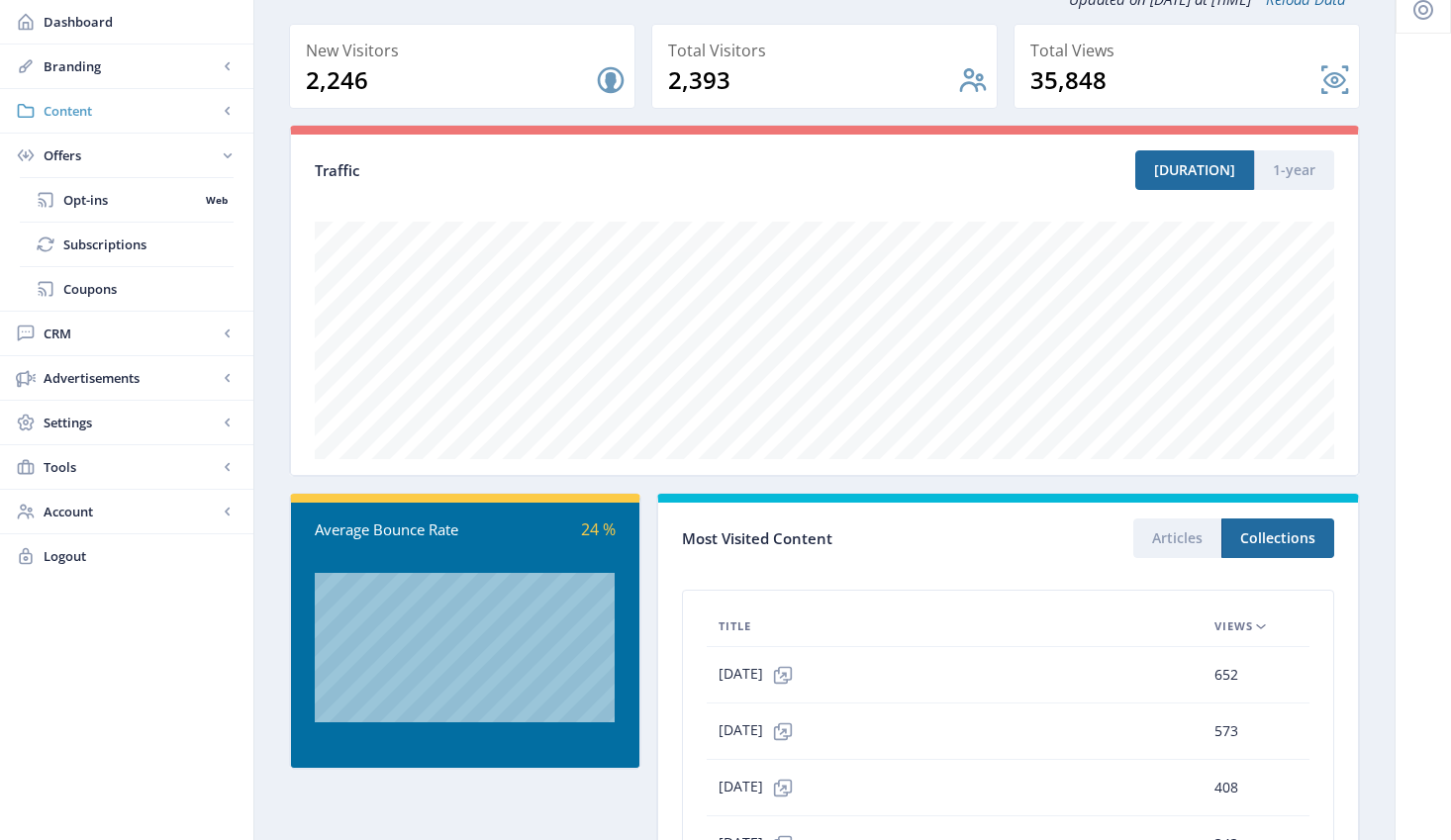 scroll, scrollTop: 0, scrollLeft: 0, axis: both 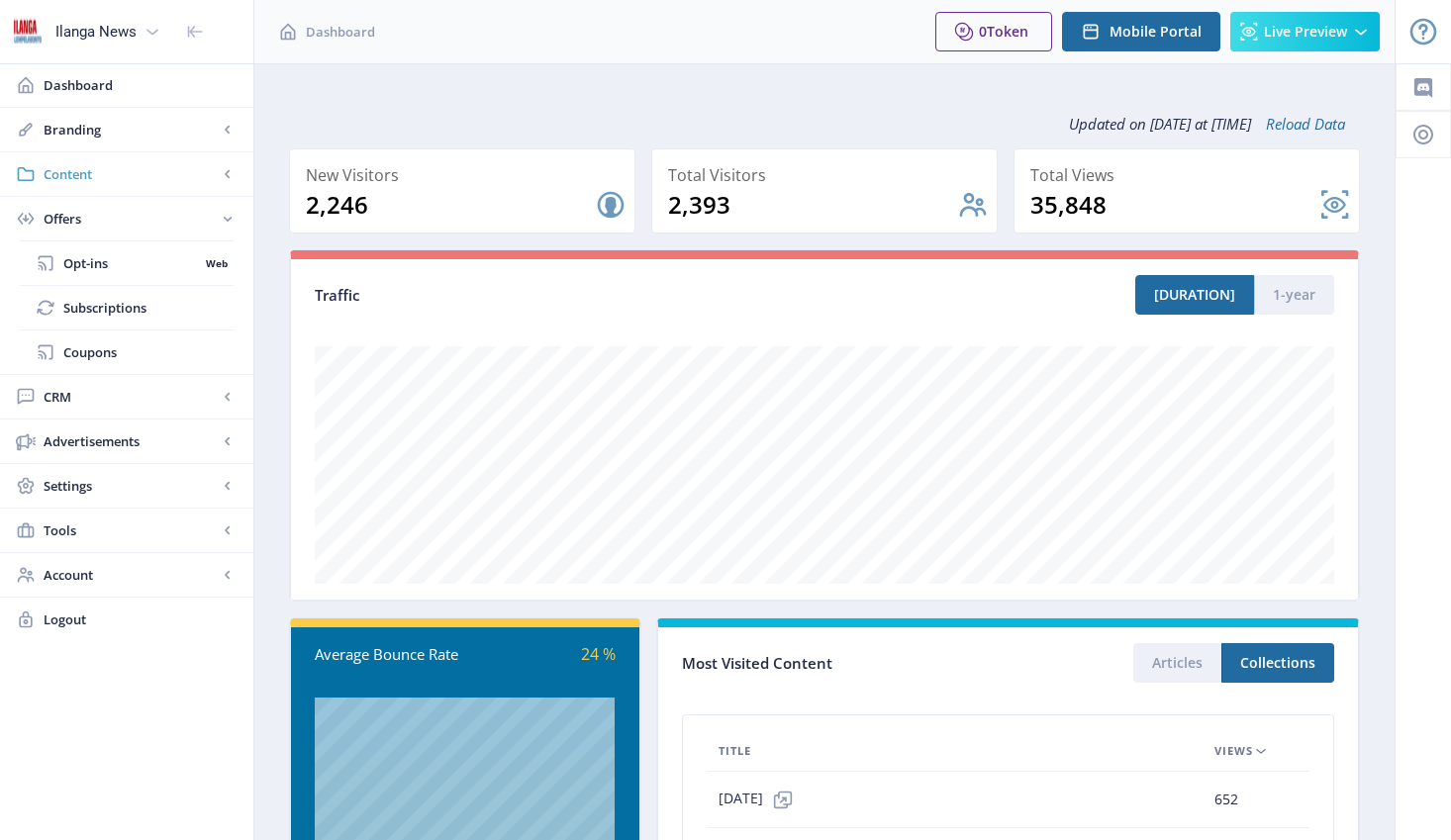 click on "Content" at bounding box center [131, 174] 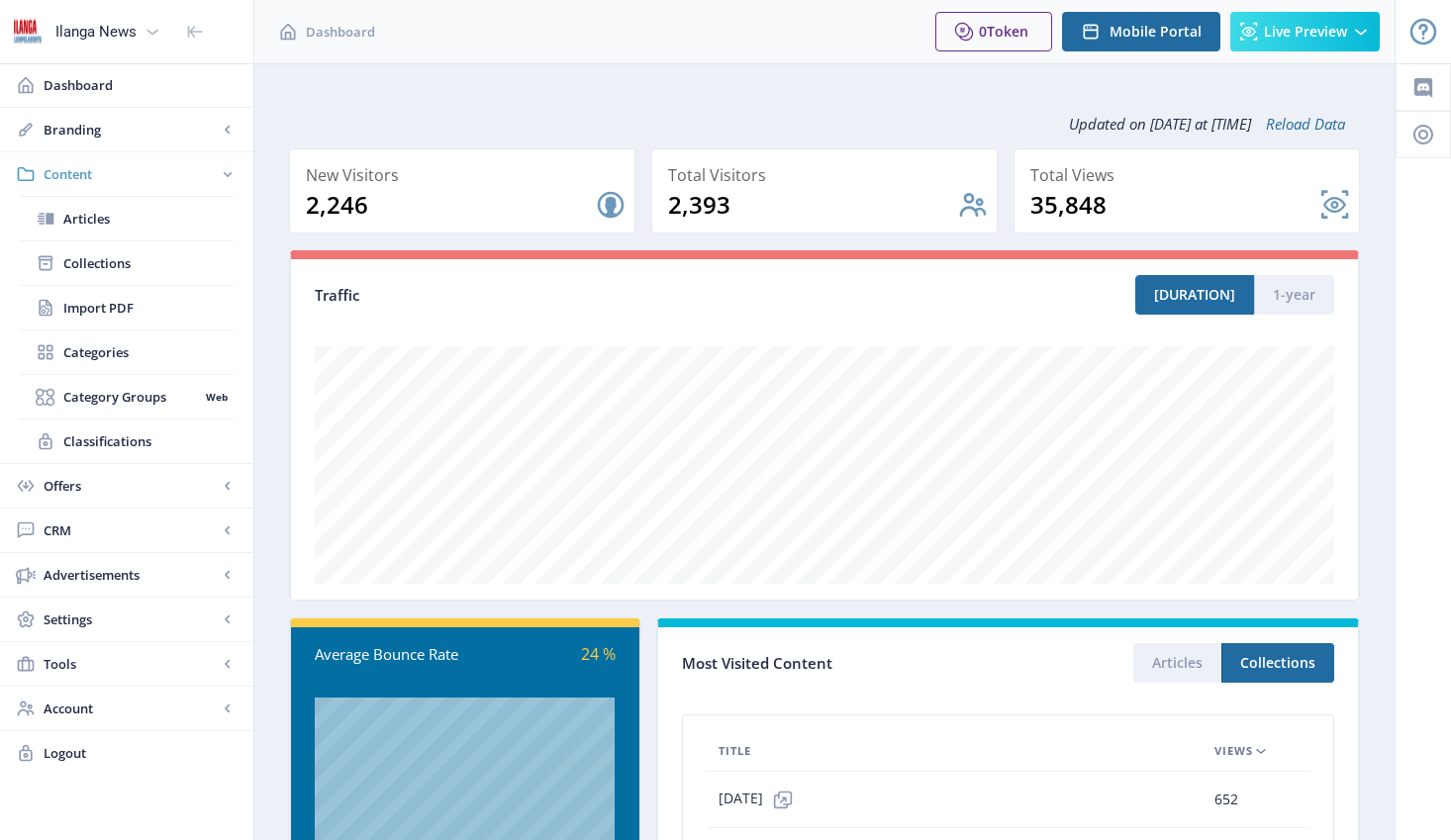 click at bounding box center (228, 174) 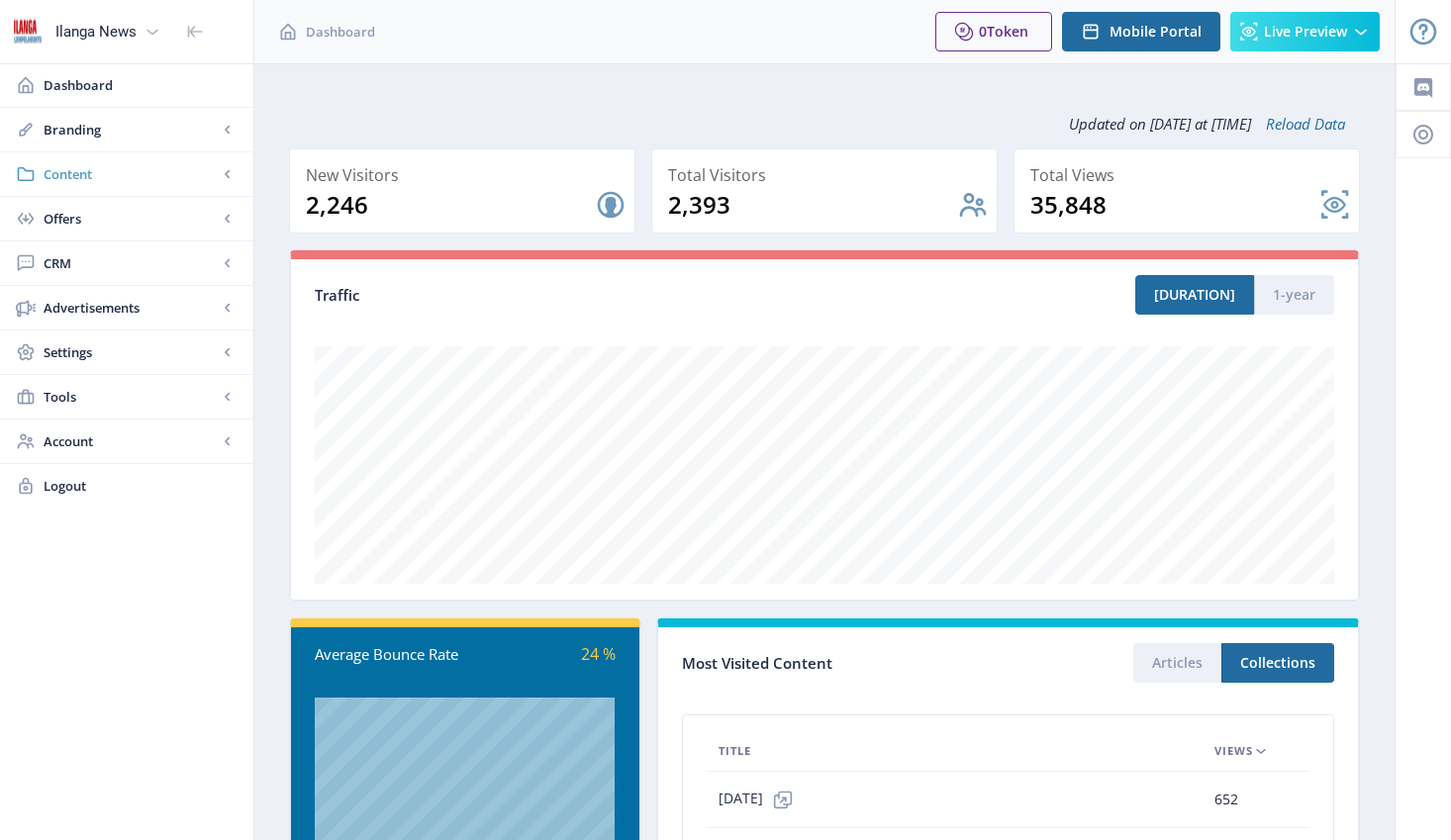 click on "Content" at bounding box center (131, 174) 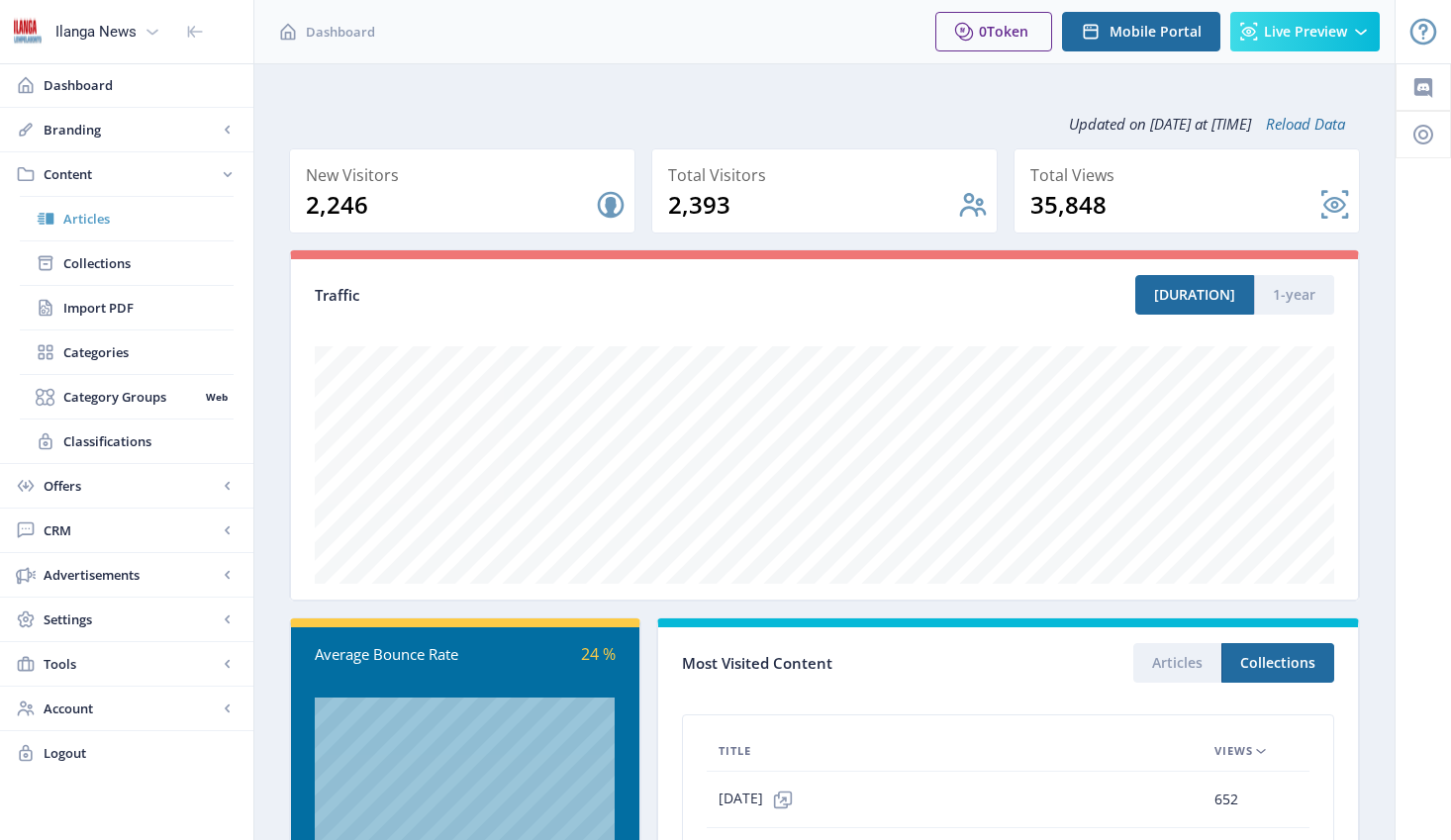 click on "Articles" at bounding box center [148, 219] 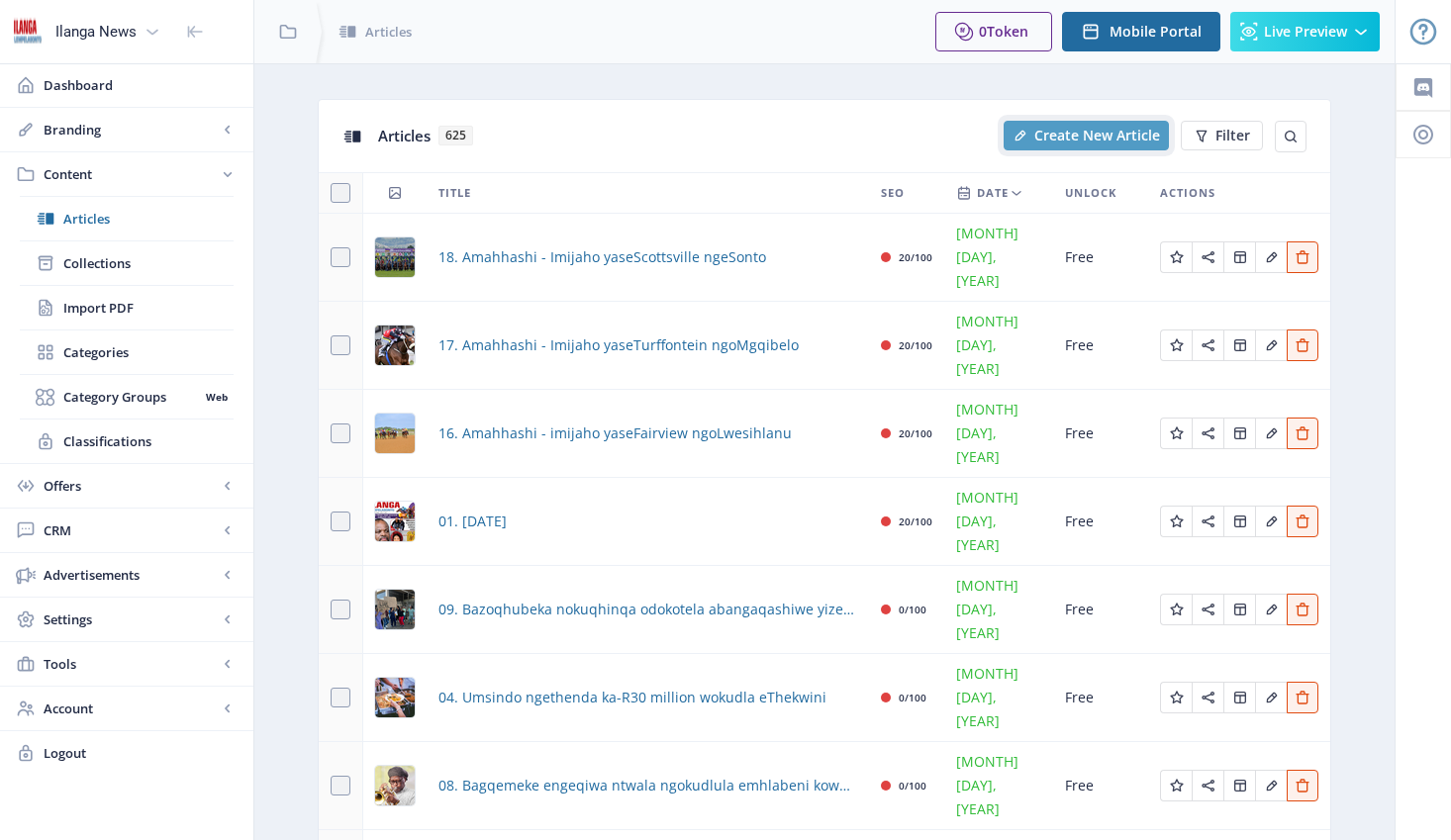 click on "Create New Article" at bounding box center [1097, 136] 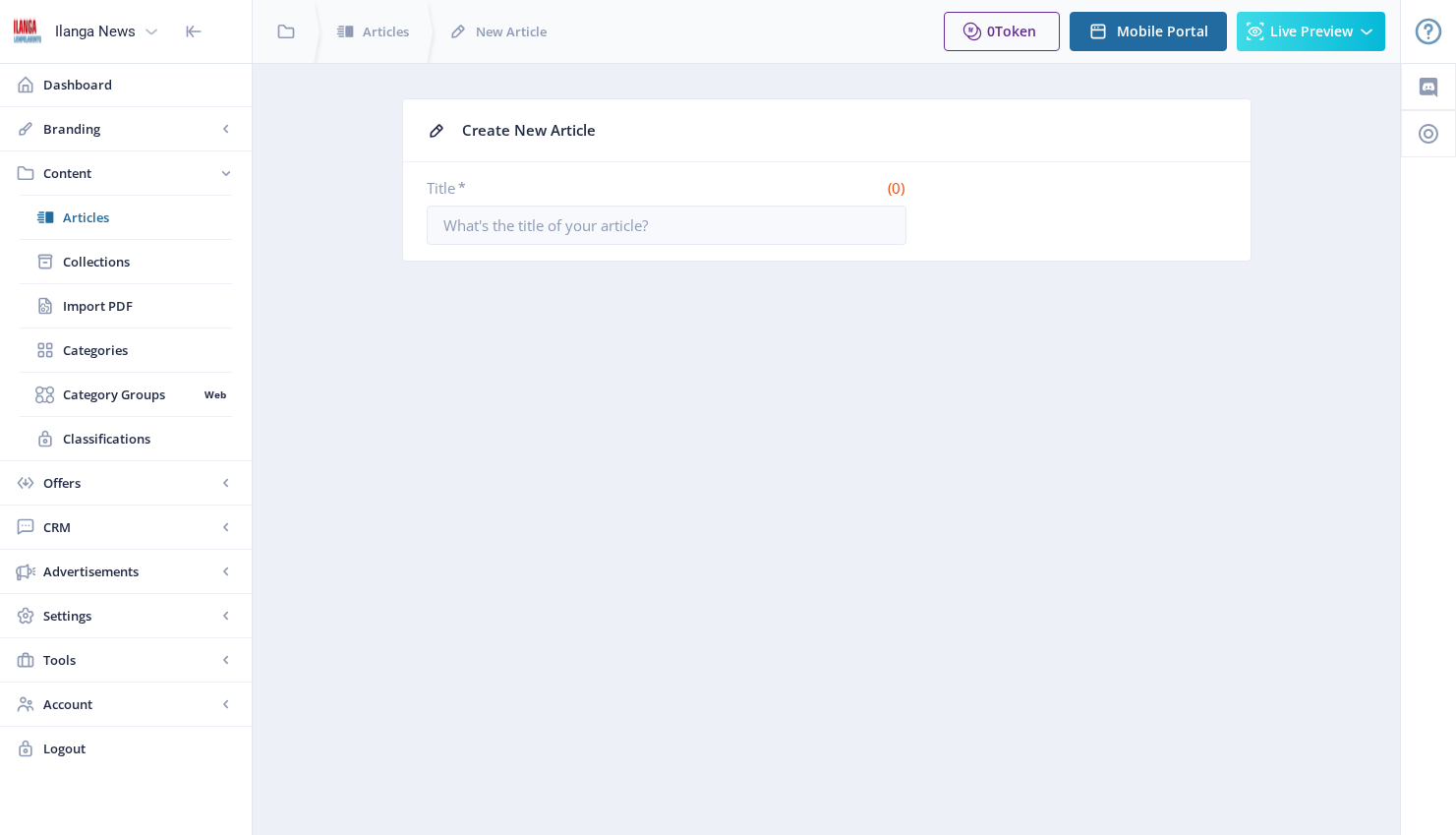 click at bounding box center (28, 31) 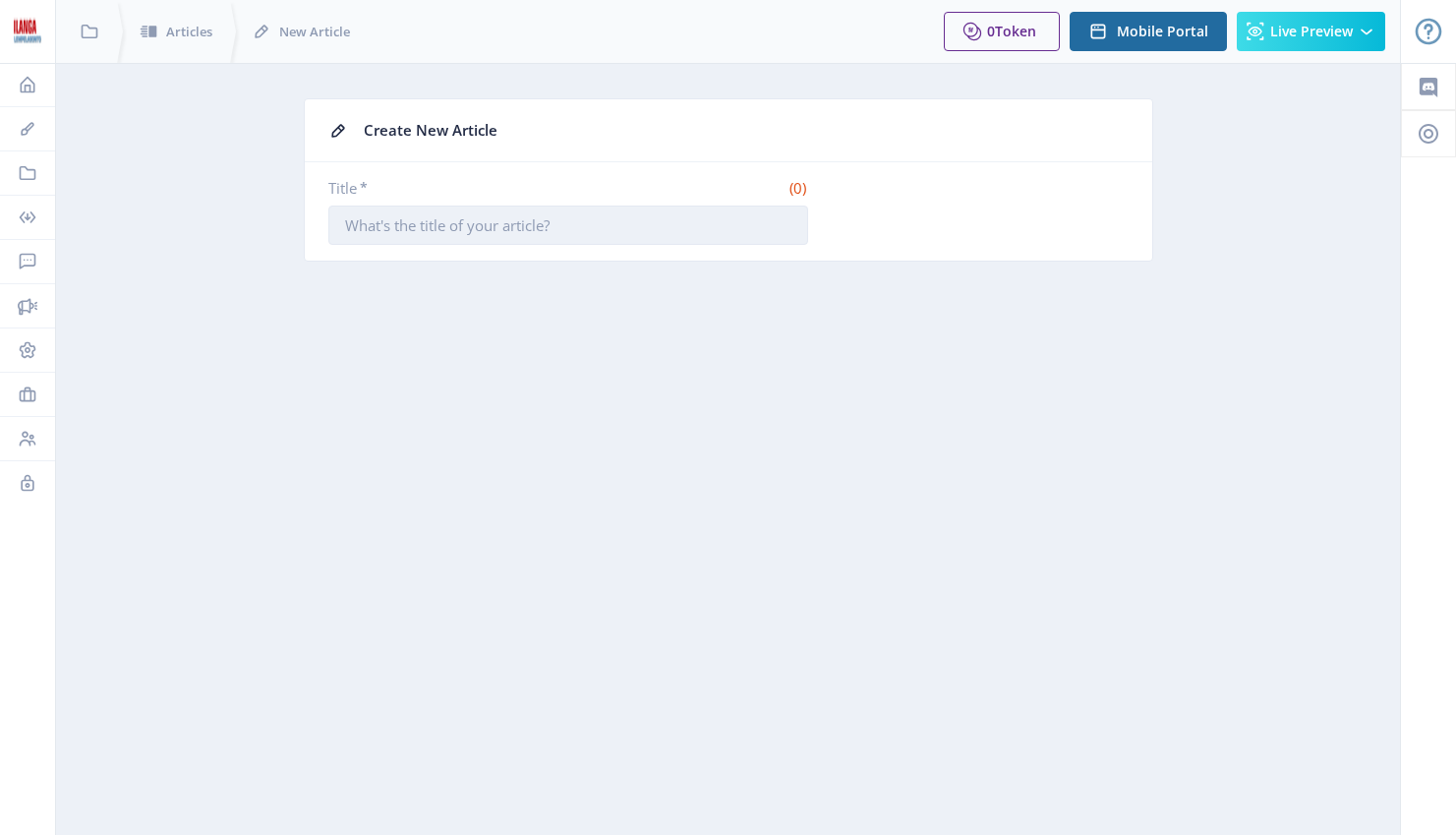 click on "Title   *" at bounding box center (568, 225) 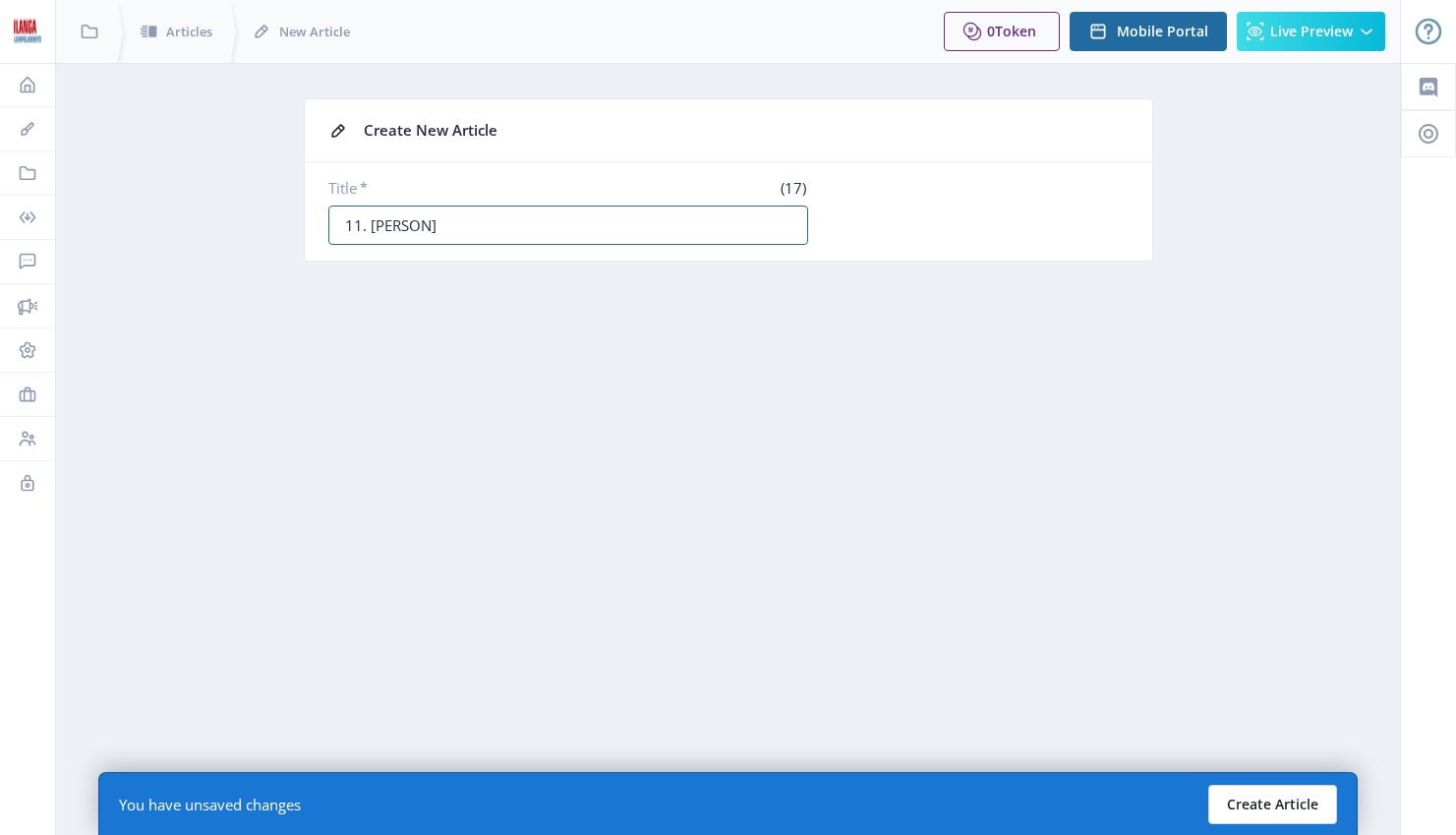 type on "11. [PERSON]" 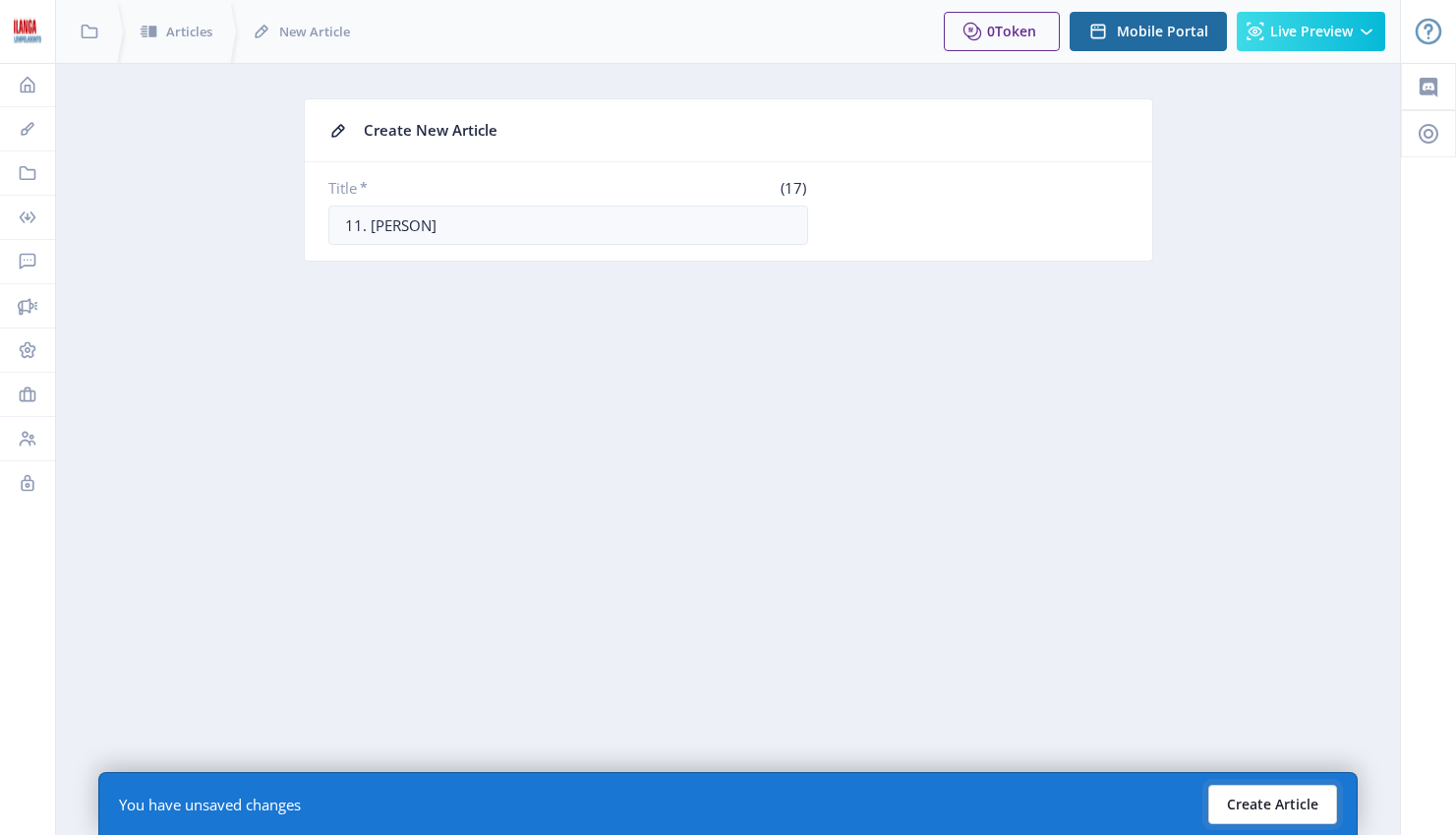 click on "Create Article" at bounding box center [1272, 805] 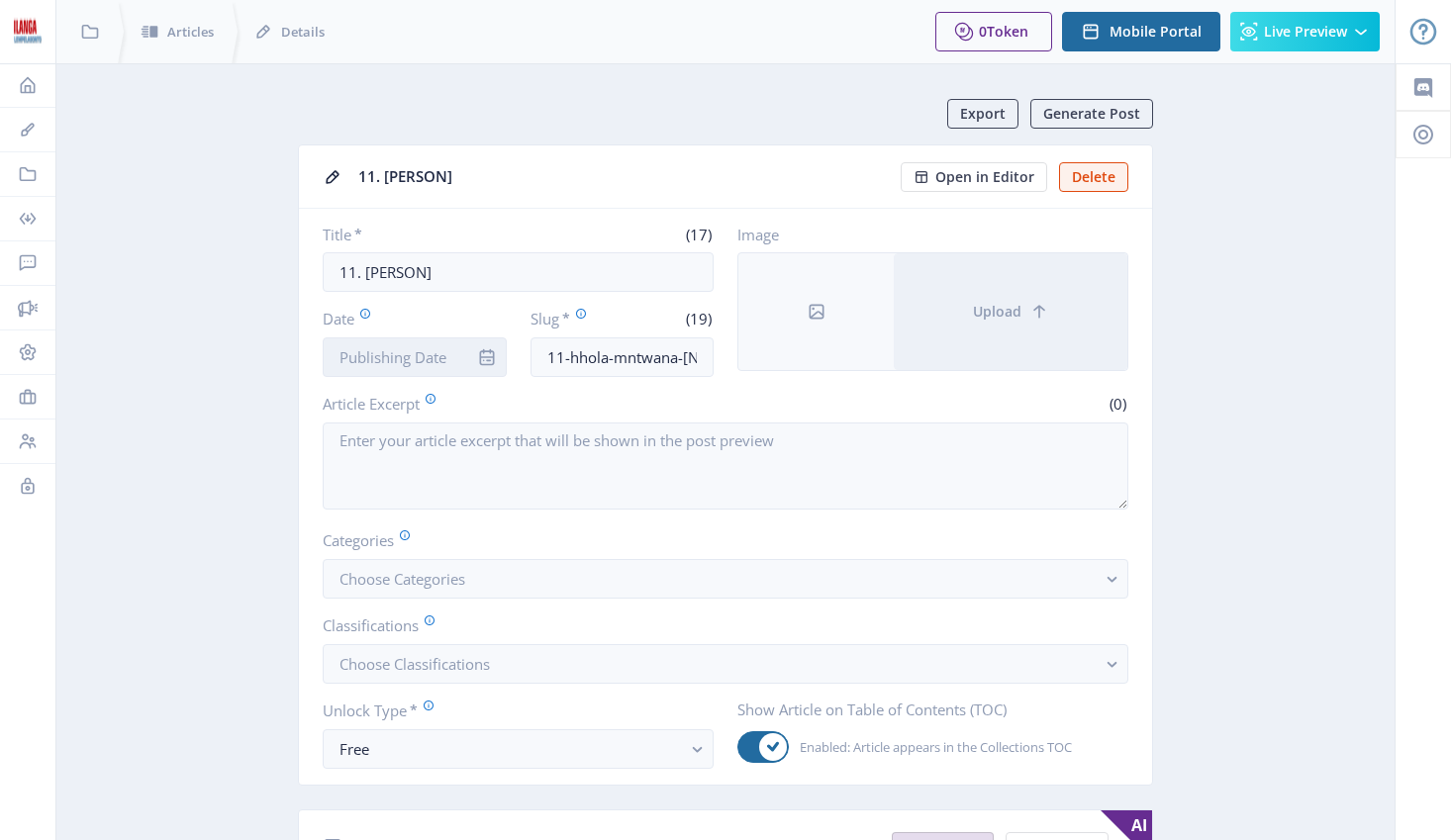 click on "Date" at bounding box center (415, 357) 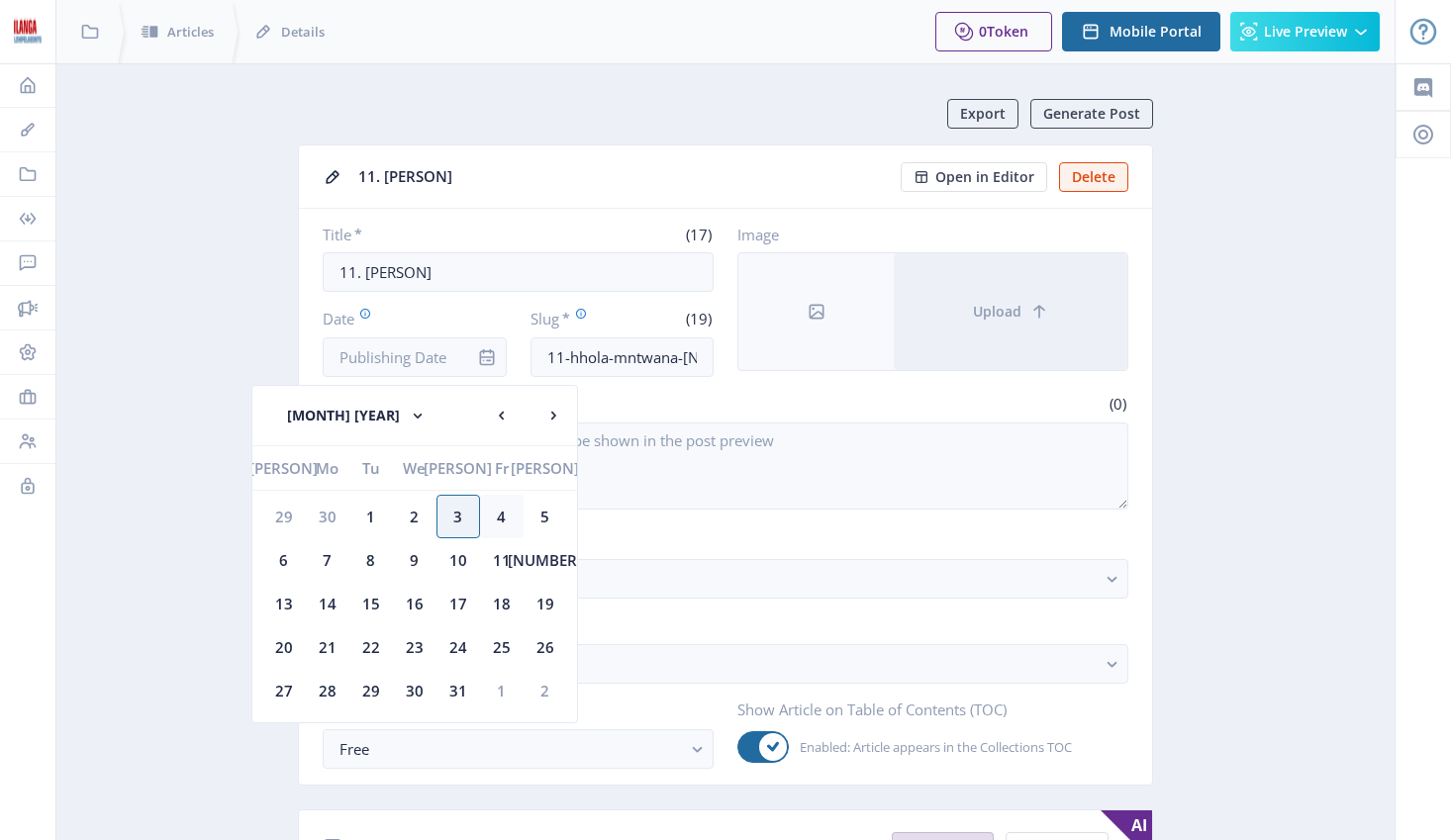 click on "4" at bounding box center [284, 516] 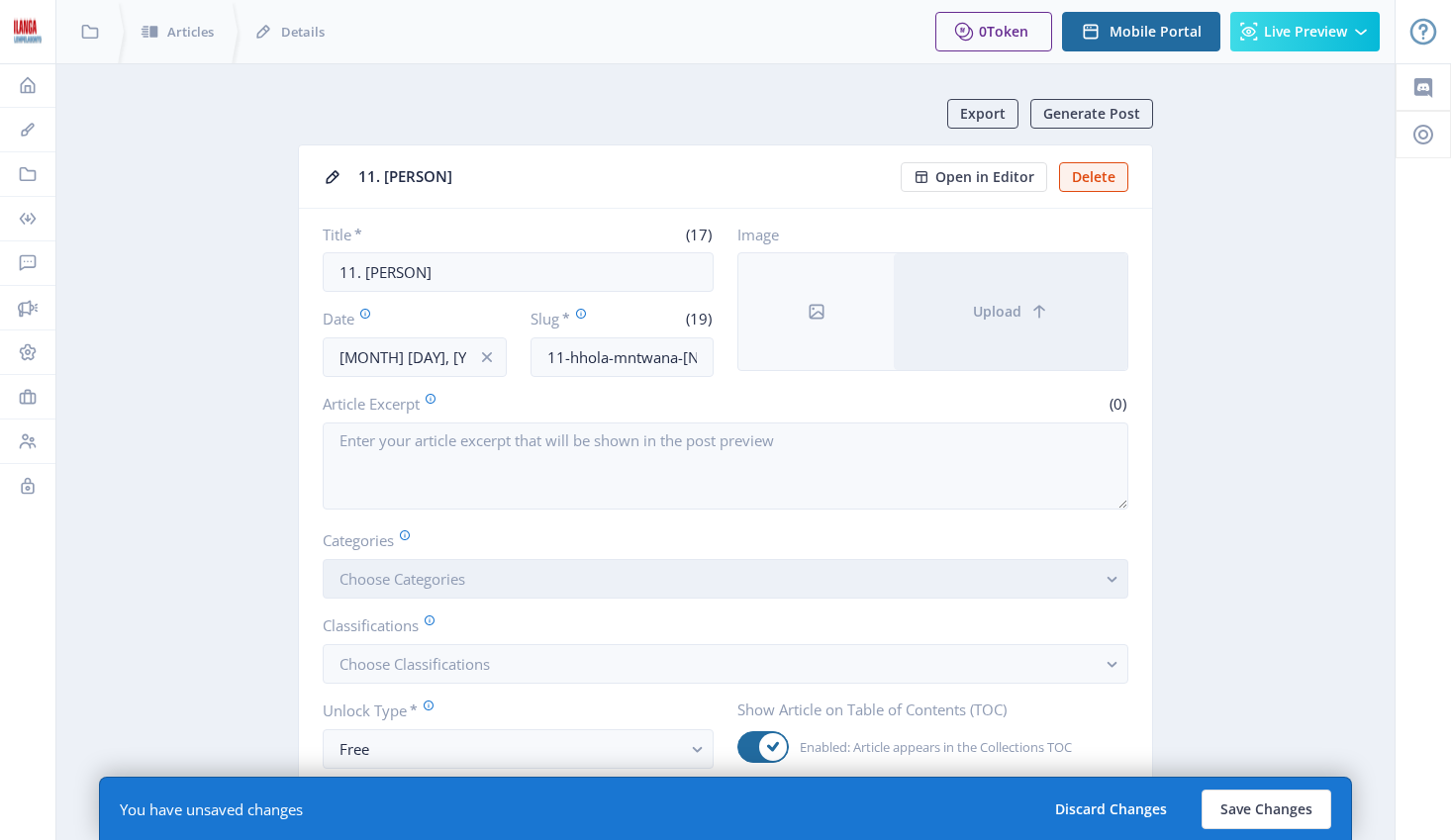 click on "Choose Categories" at bounding box center (402, 579) 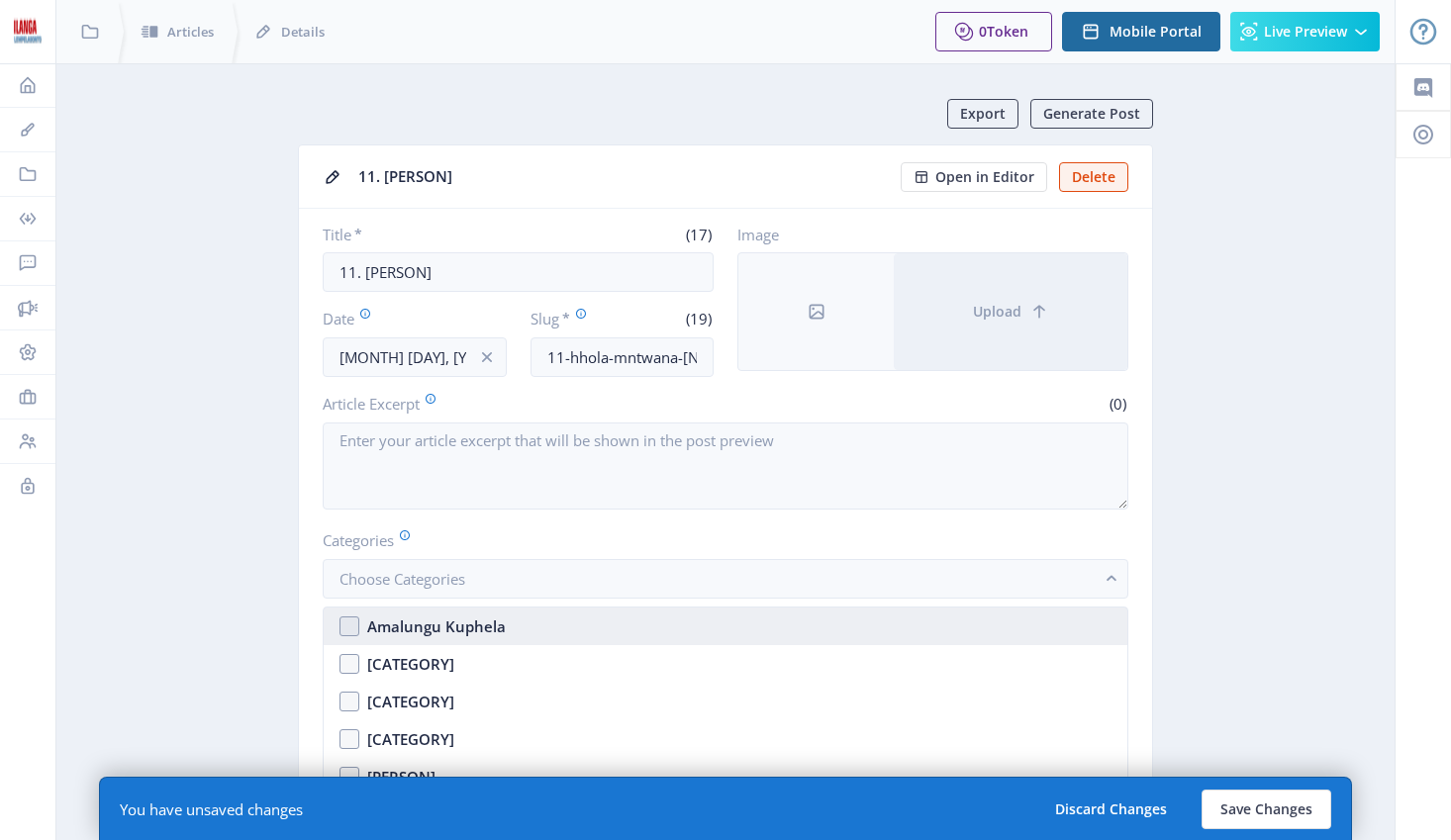 click on "Amalungu Kuphela" at bounding box center [726, 626] 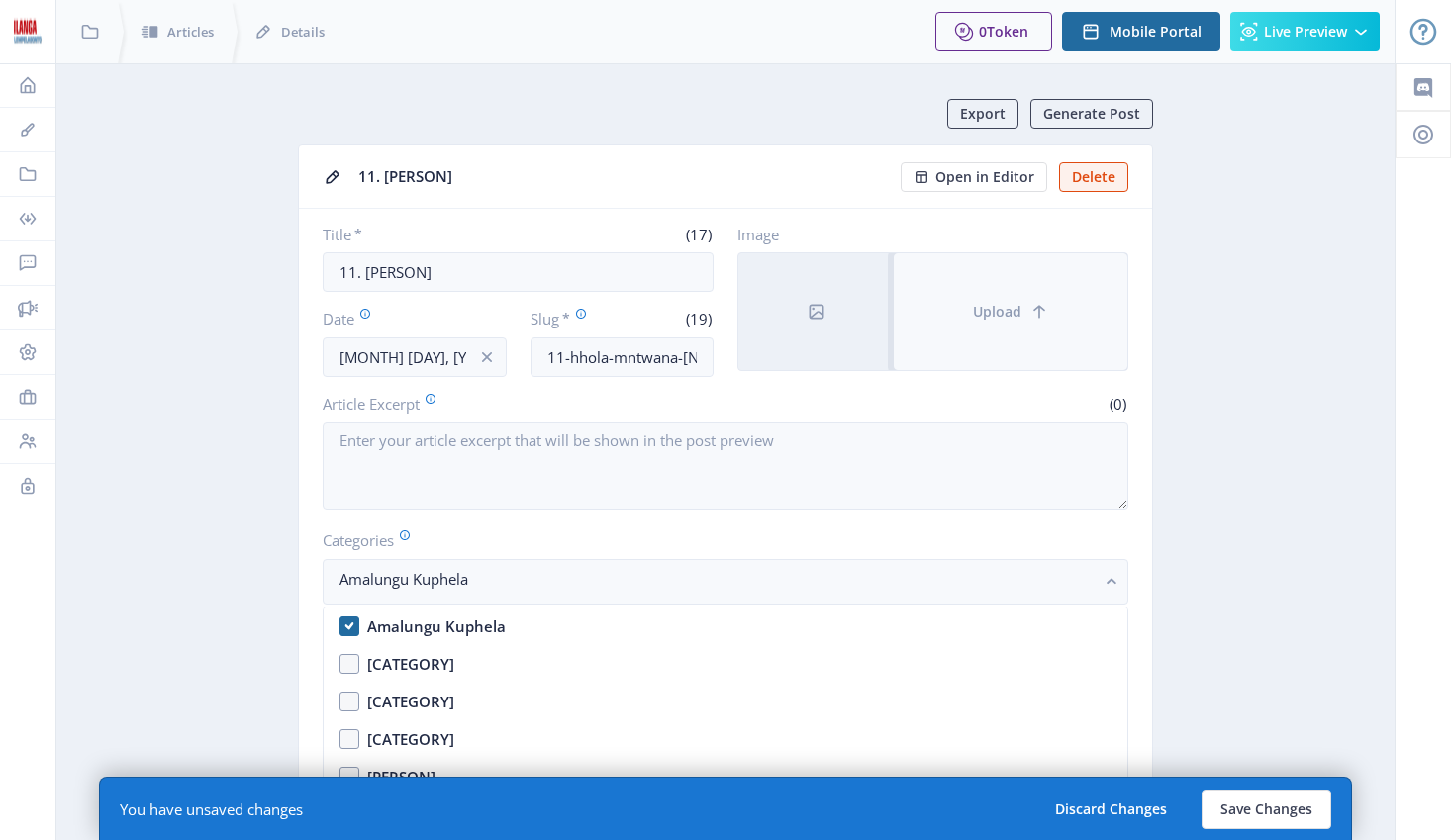 click at bounding box center (1039, 312) 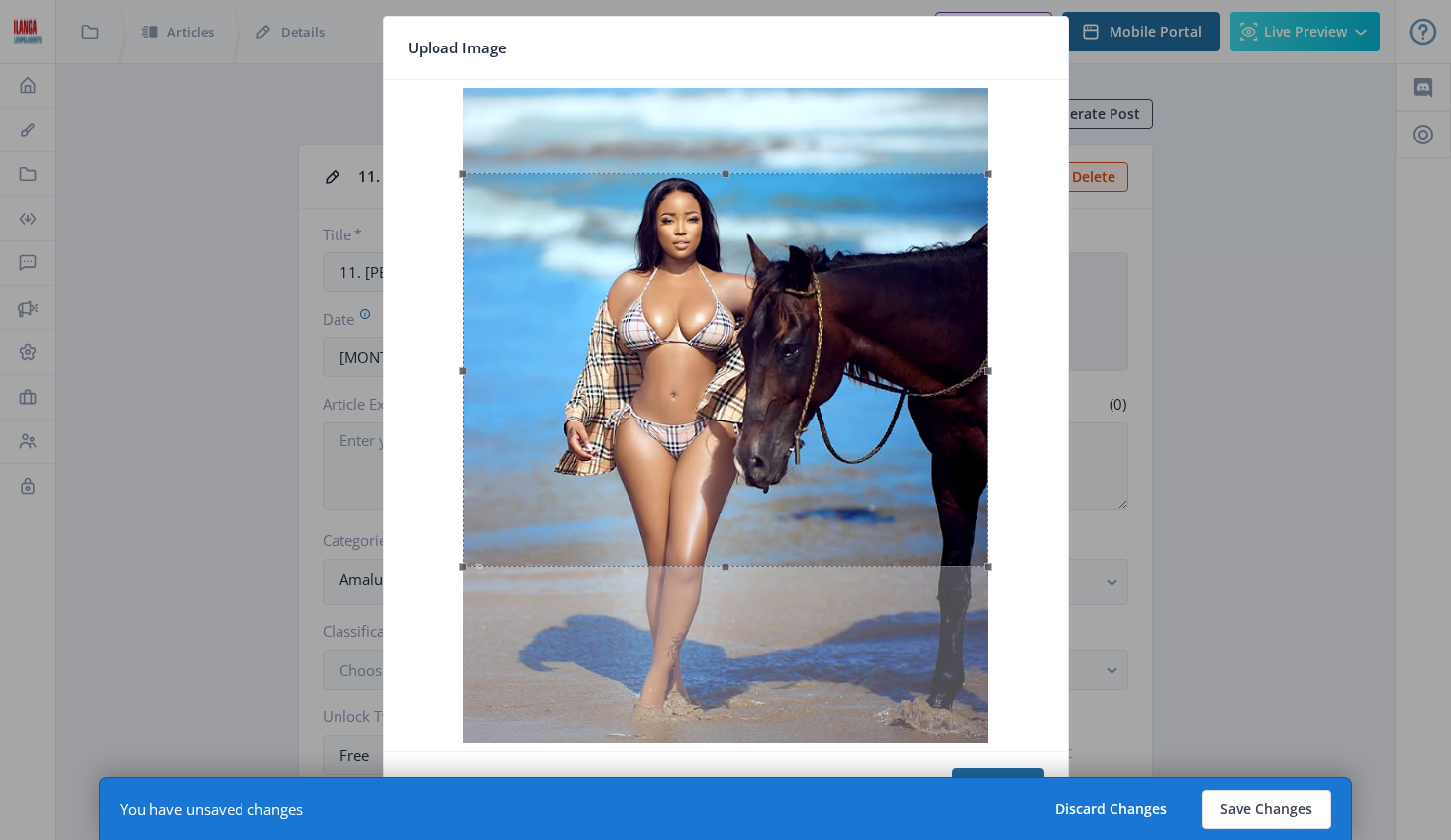 drag, startPoint x: 847, startPoint y: 317, endPoint x: 840, endPoint y: 400, distance: 83.29466 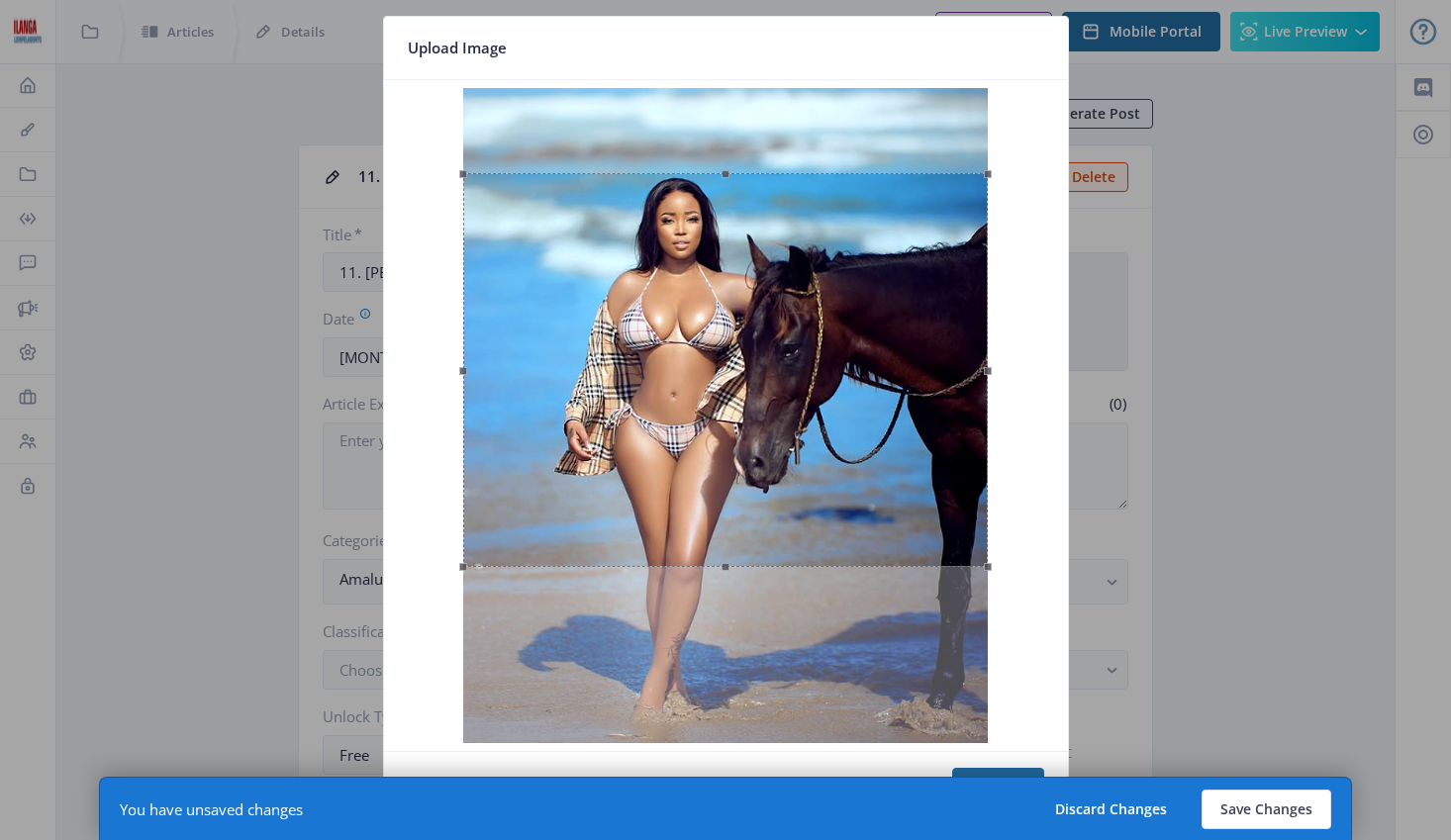 click at bounding box center [726, 370] 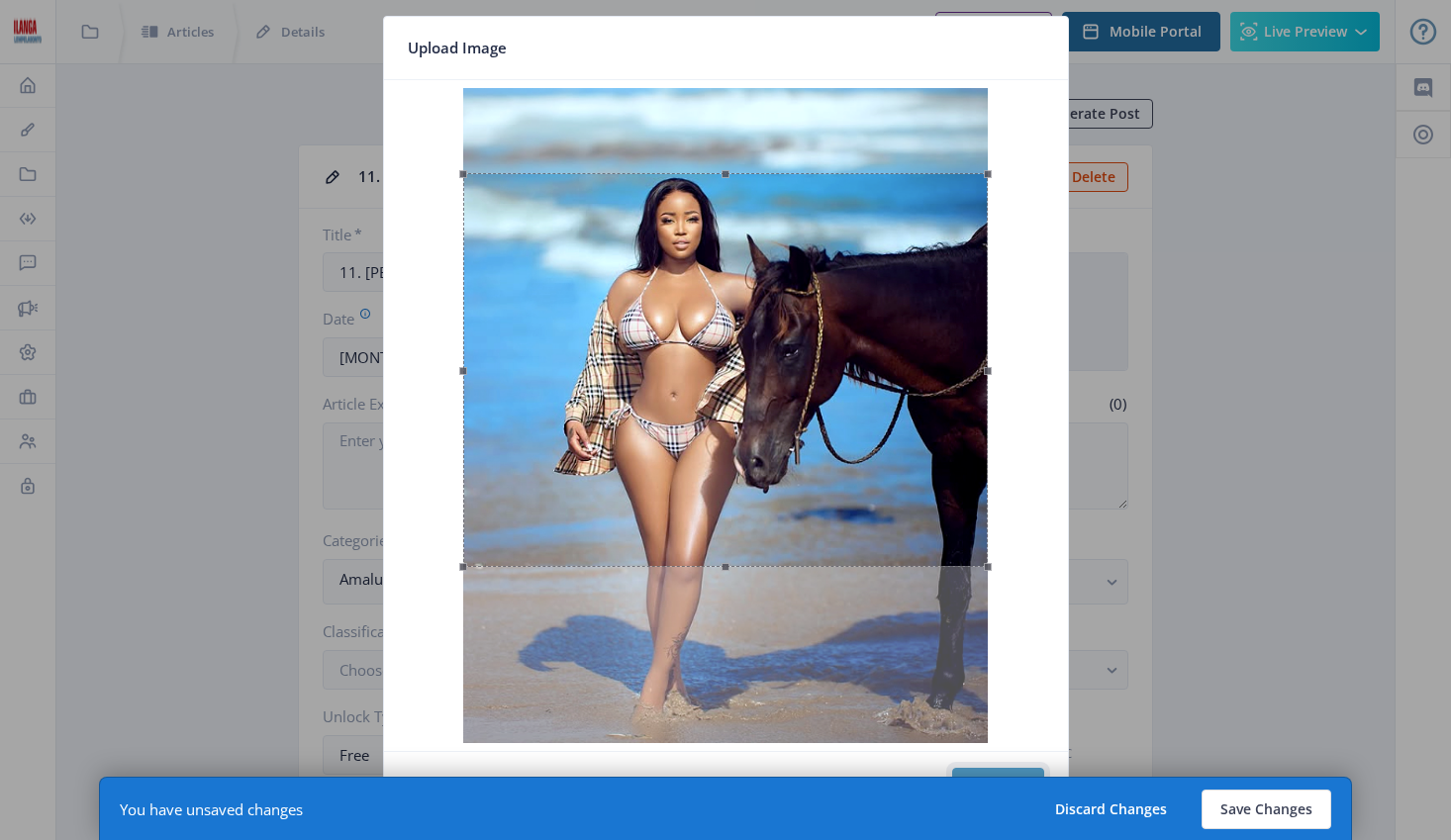 click on "Confirm" at bounding box center [998, 788] 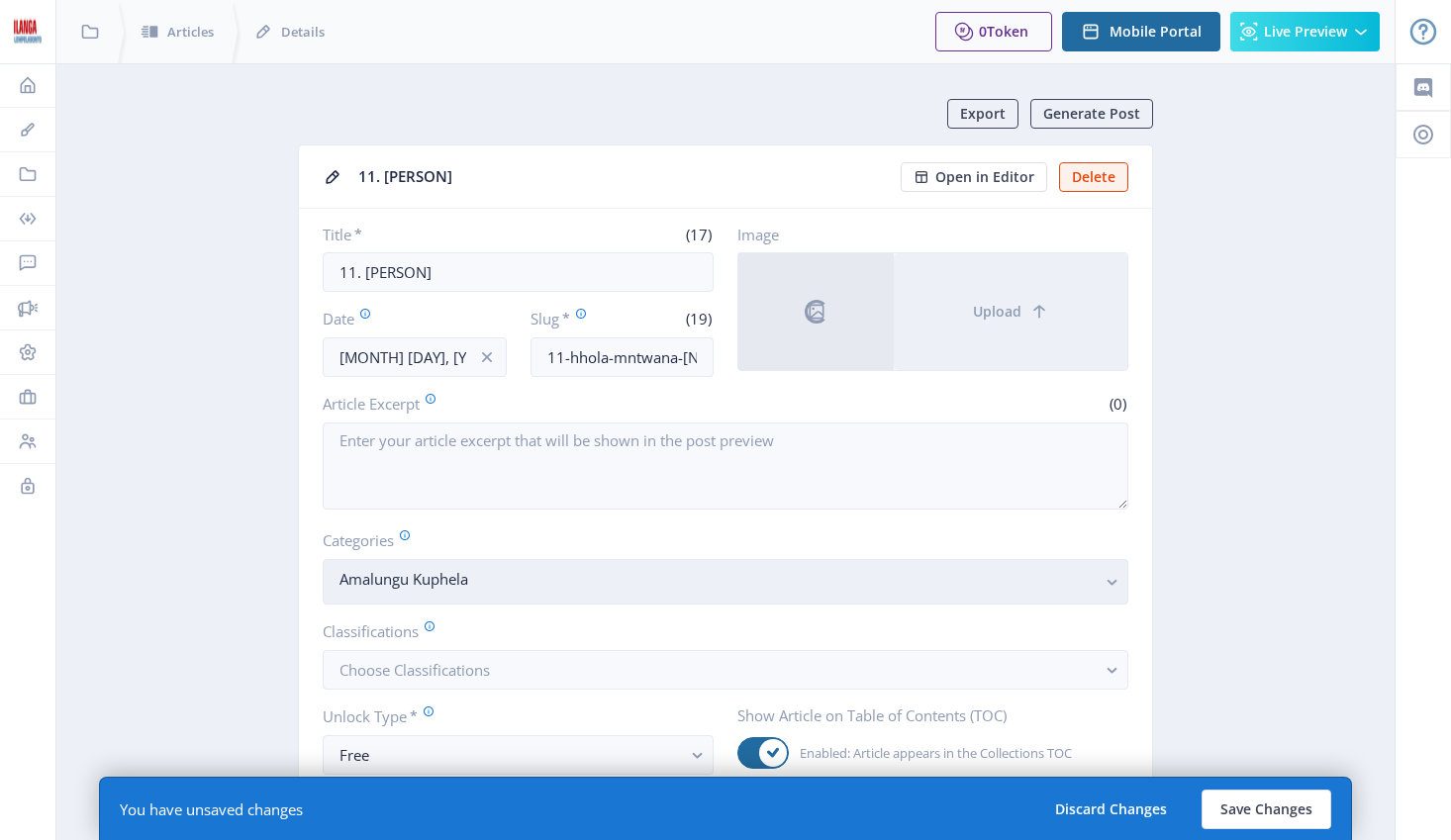 click on "Amalungu Kuphela" at bounding box center (718, 579) 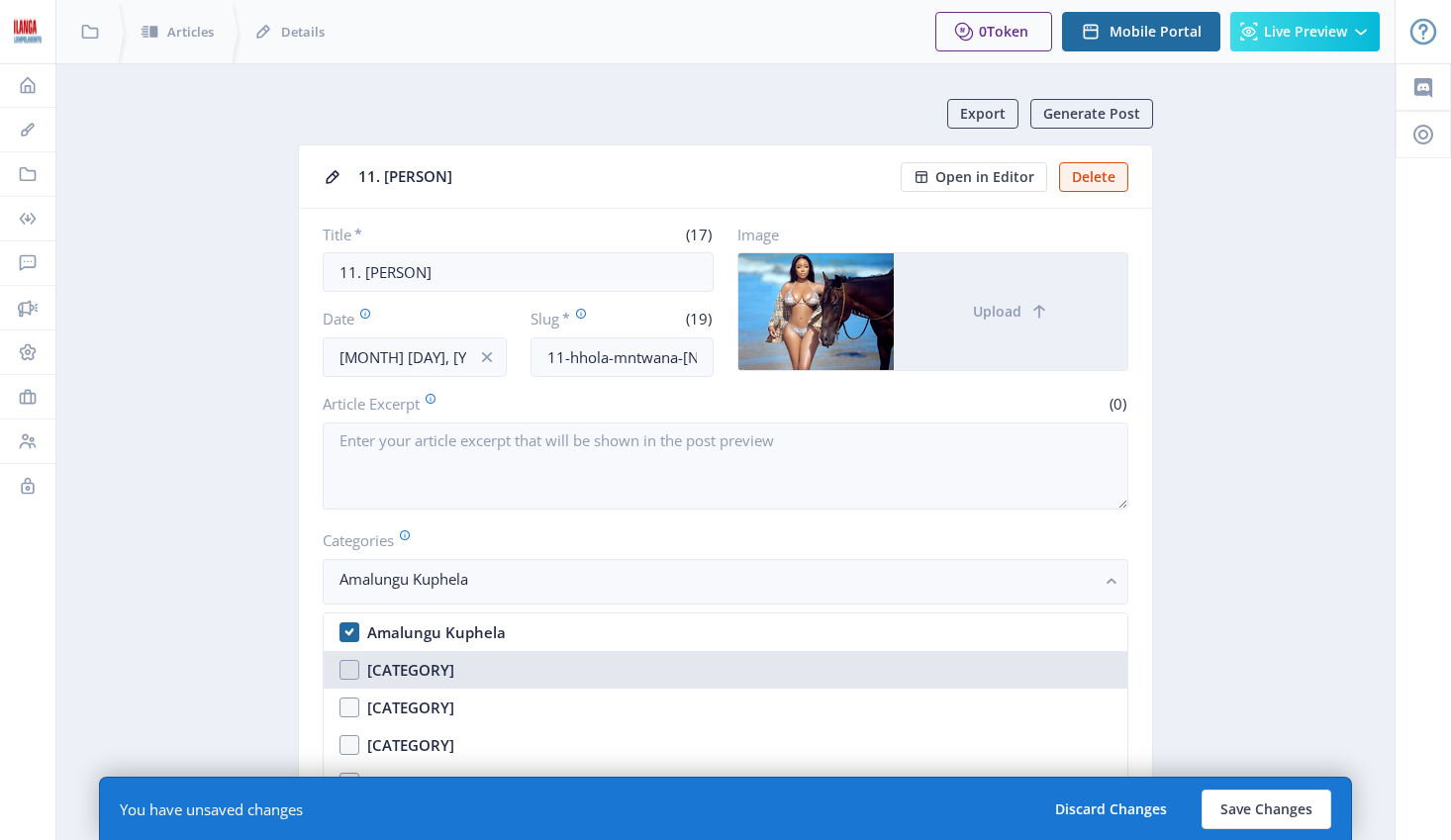 click on "[CATEGORY]" at bounding box center [411, 670] 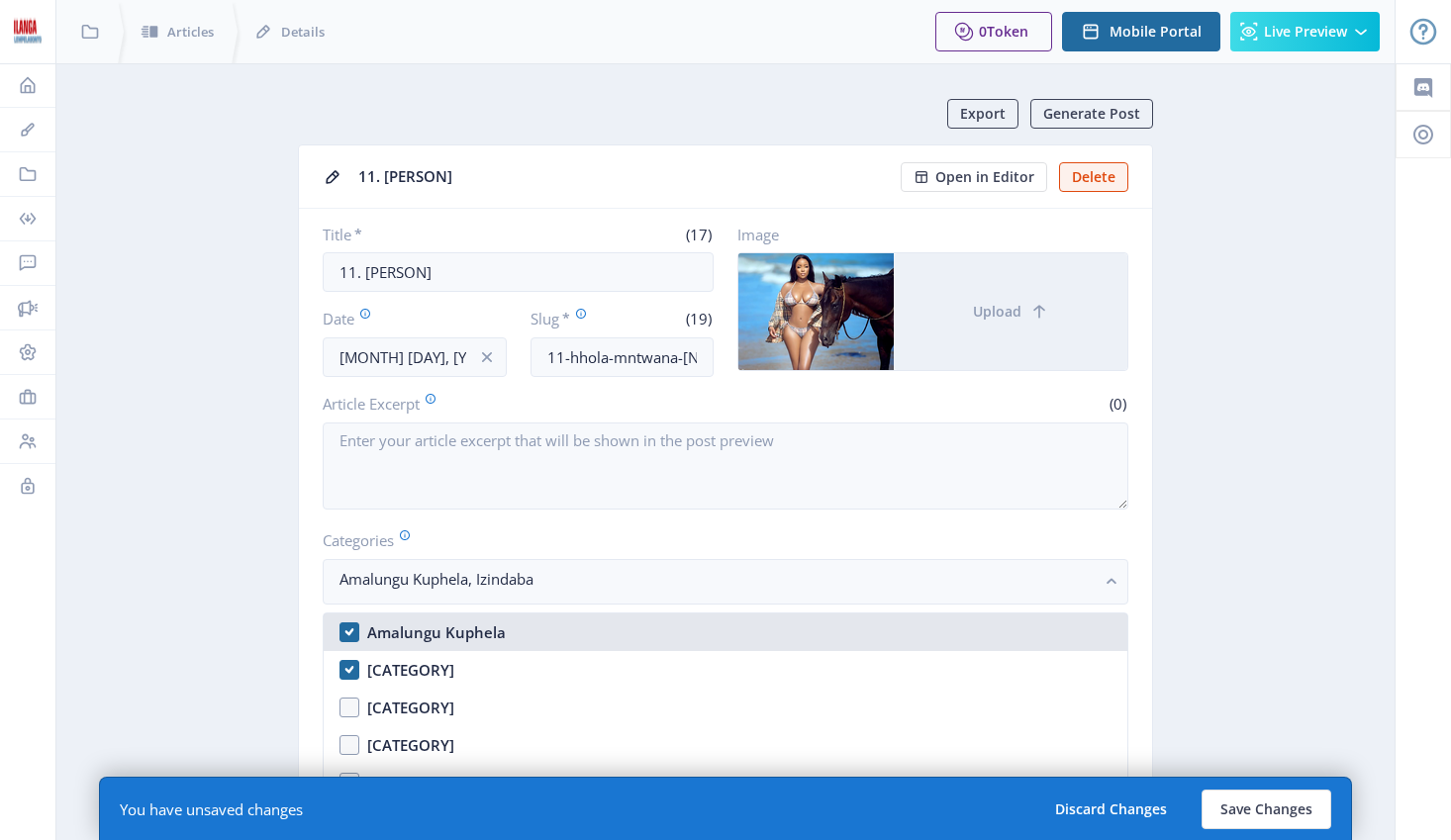 click on "Amalungu Kuphela" at bounding box center [726, 632] 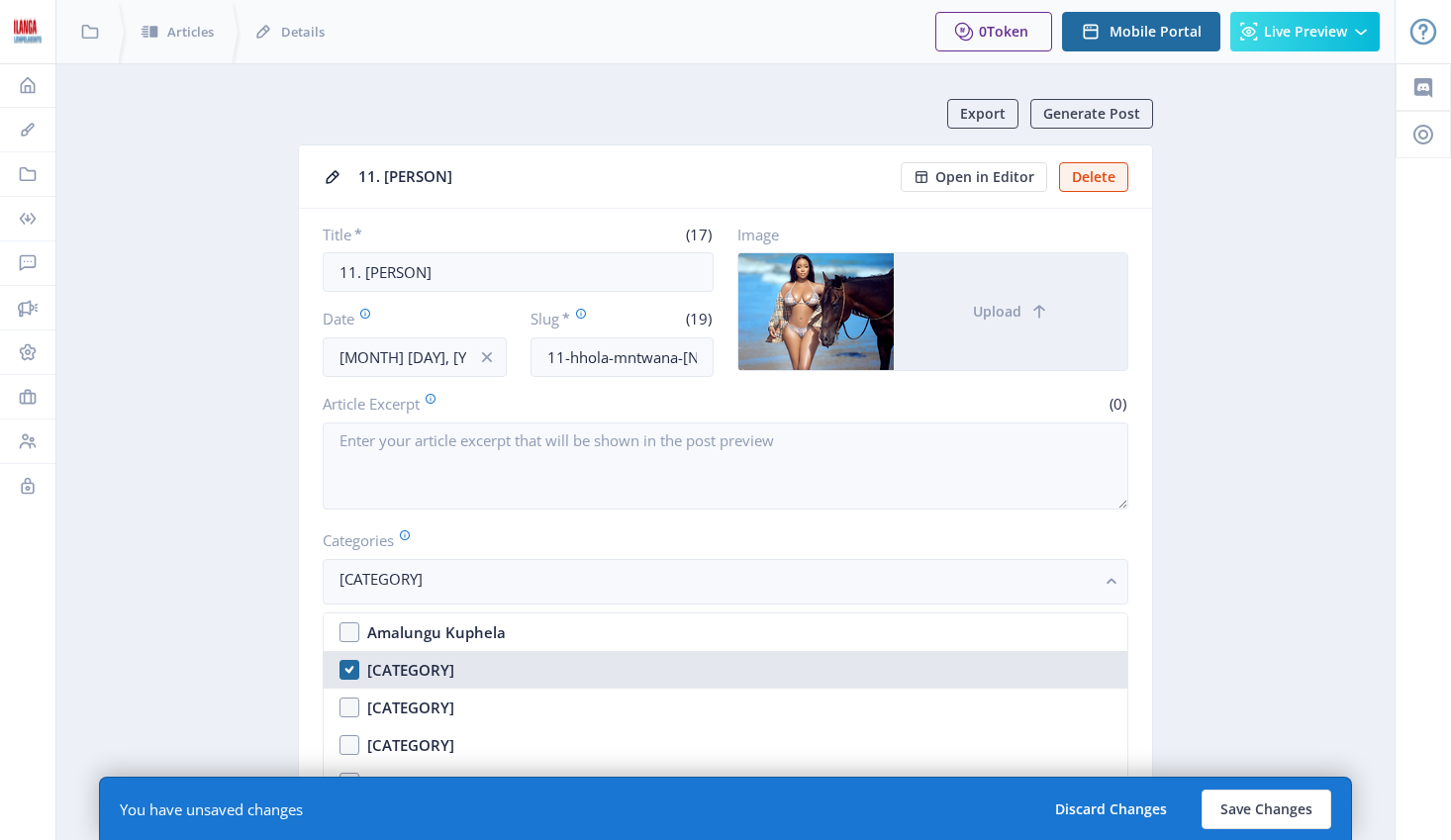 click on "[CATEGORY]" at bounding box center (726, 670) 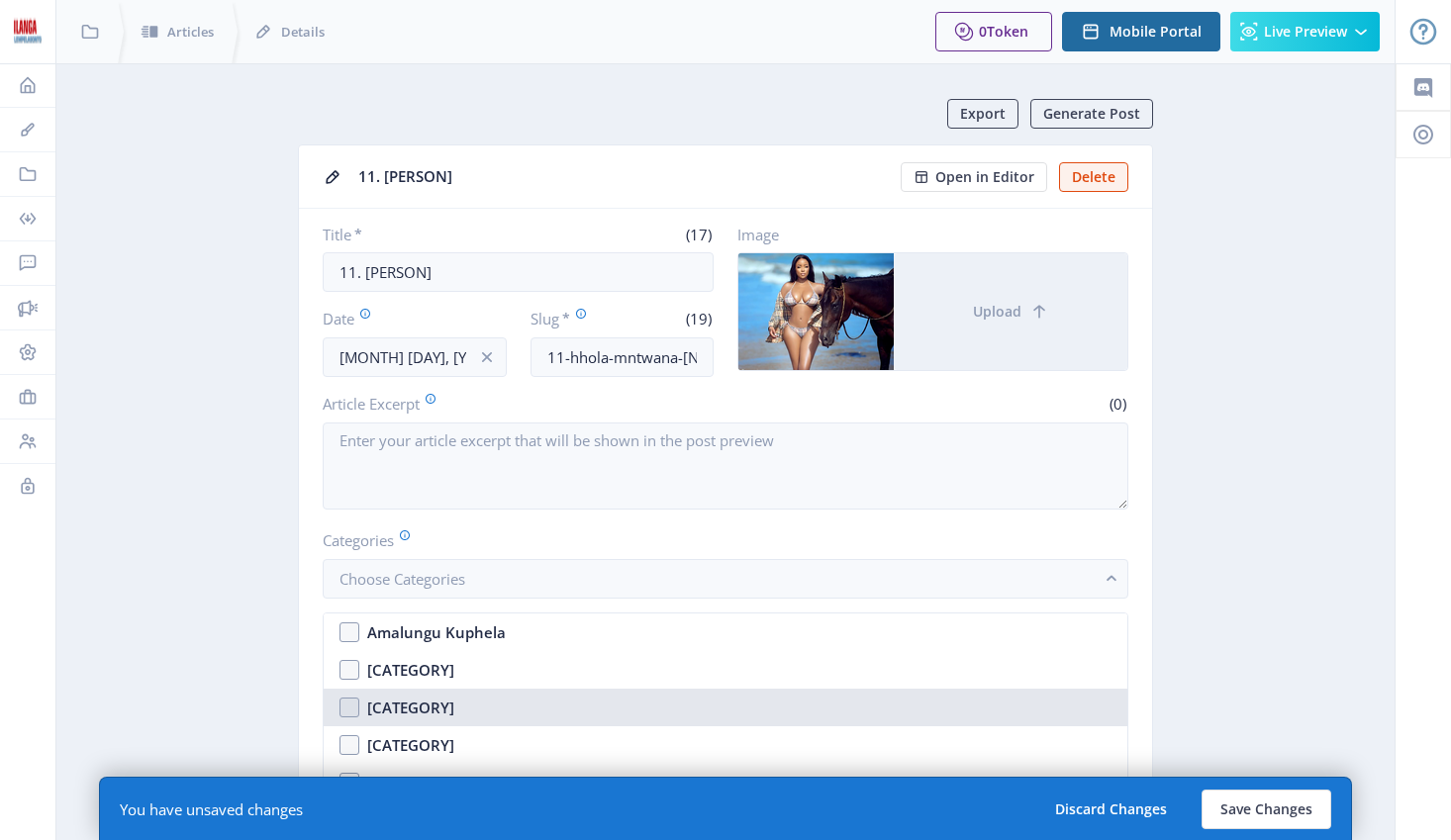 click on "[CATEGORY]" at bounding box center (726, 707) 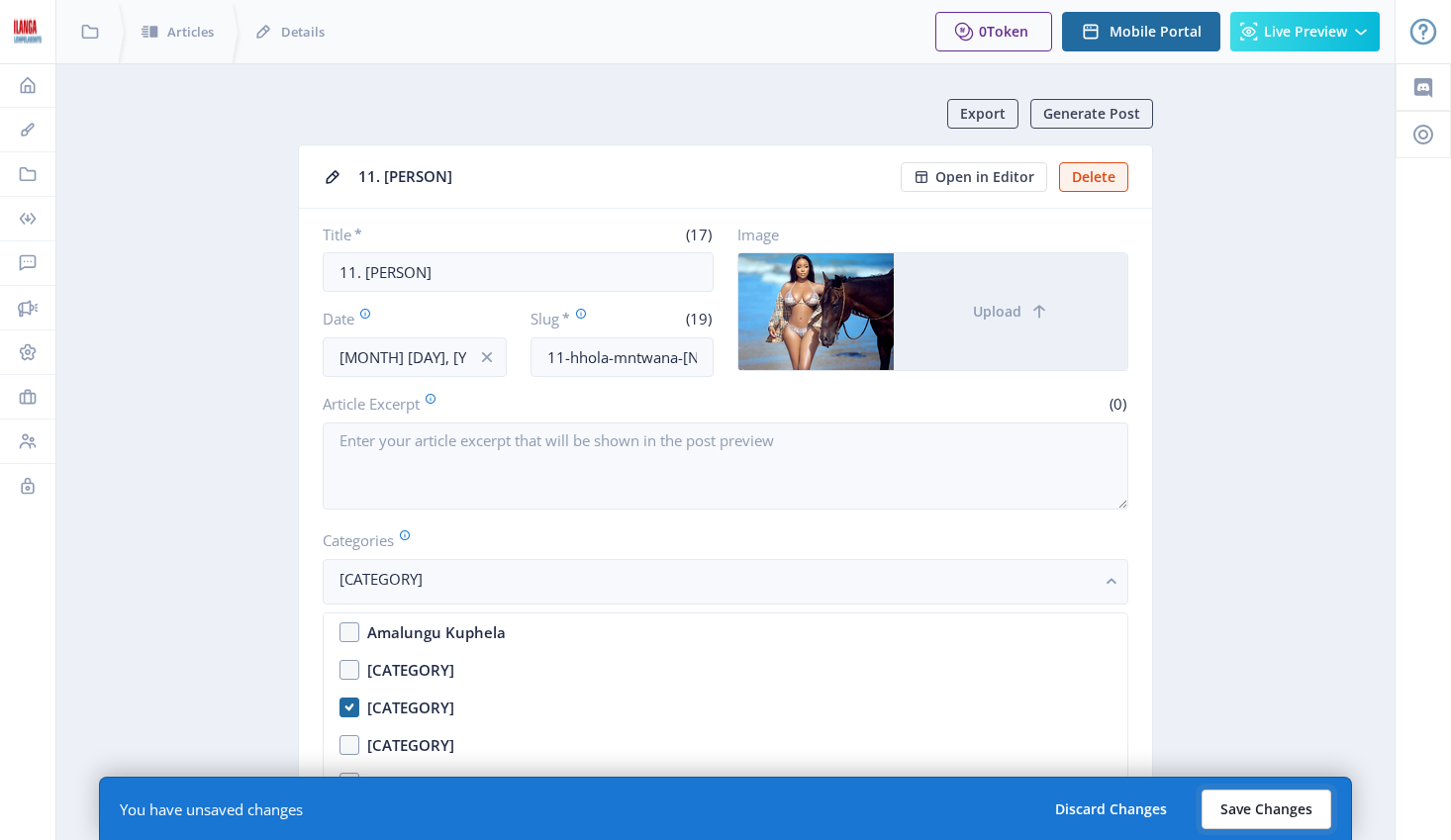 click on "Save Changes" at bounding box center (1266, 809) 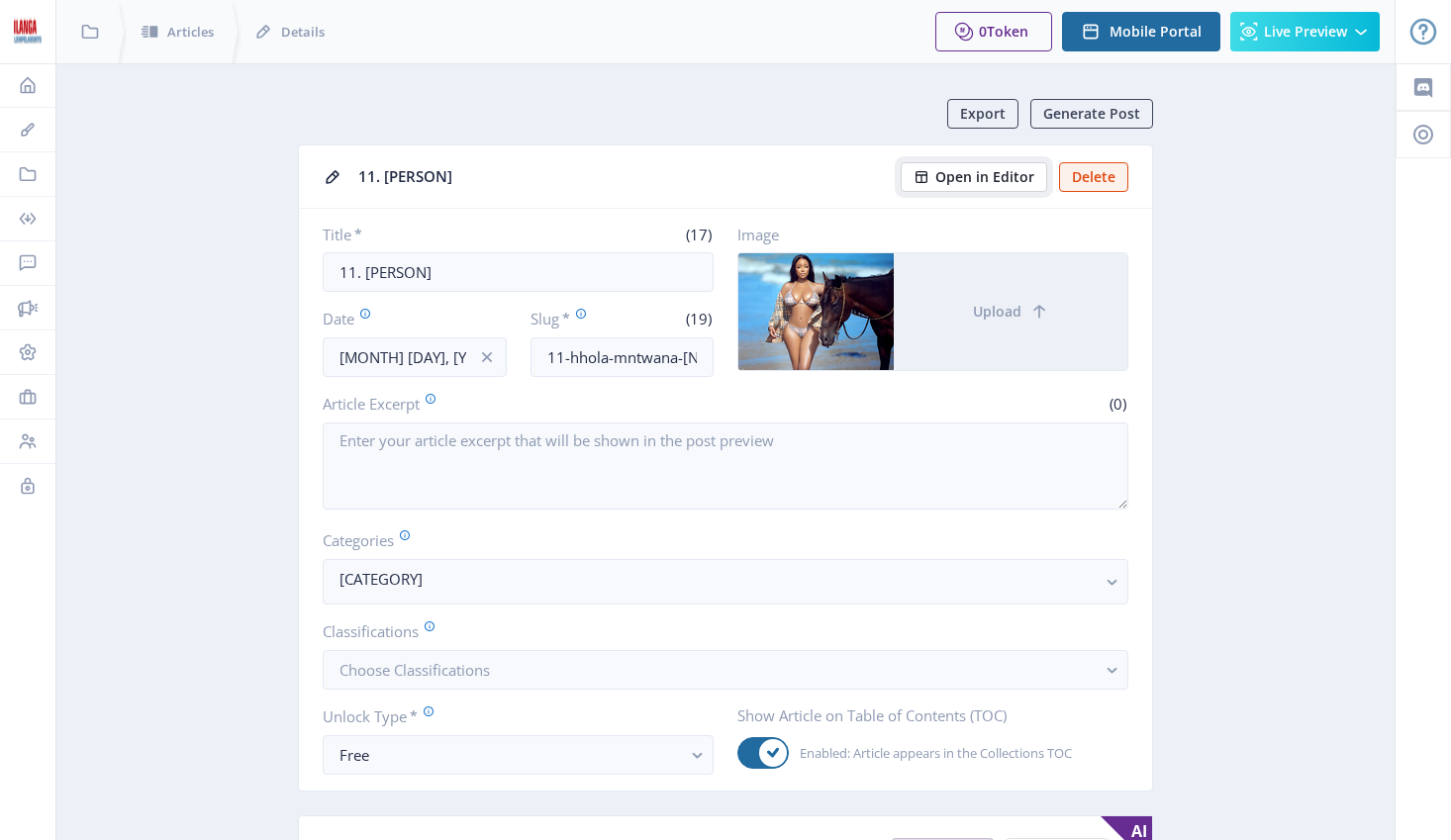 click on "Open in Editor" at bounding box center (985, 177) 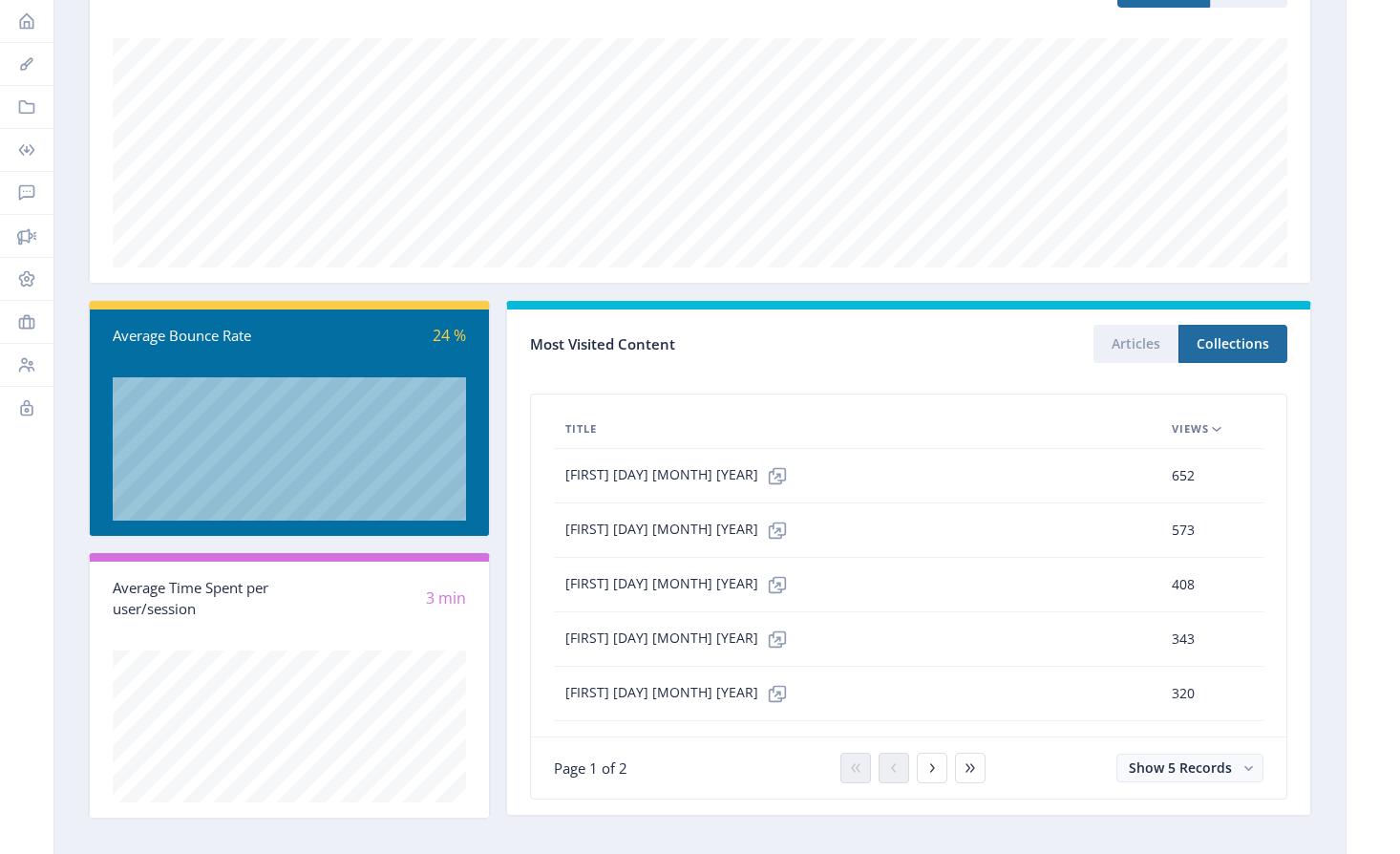 scroll, scrollTop: 315, scrollLeft: 0, axis: vertical 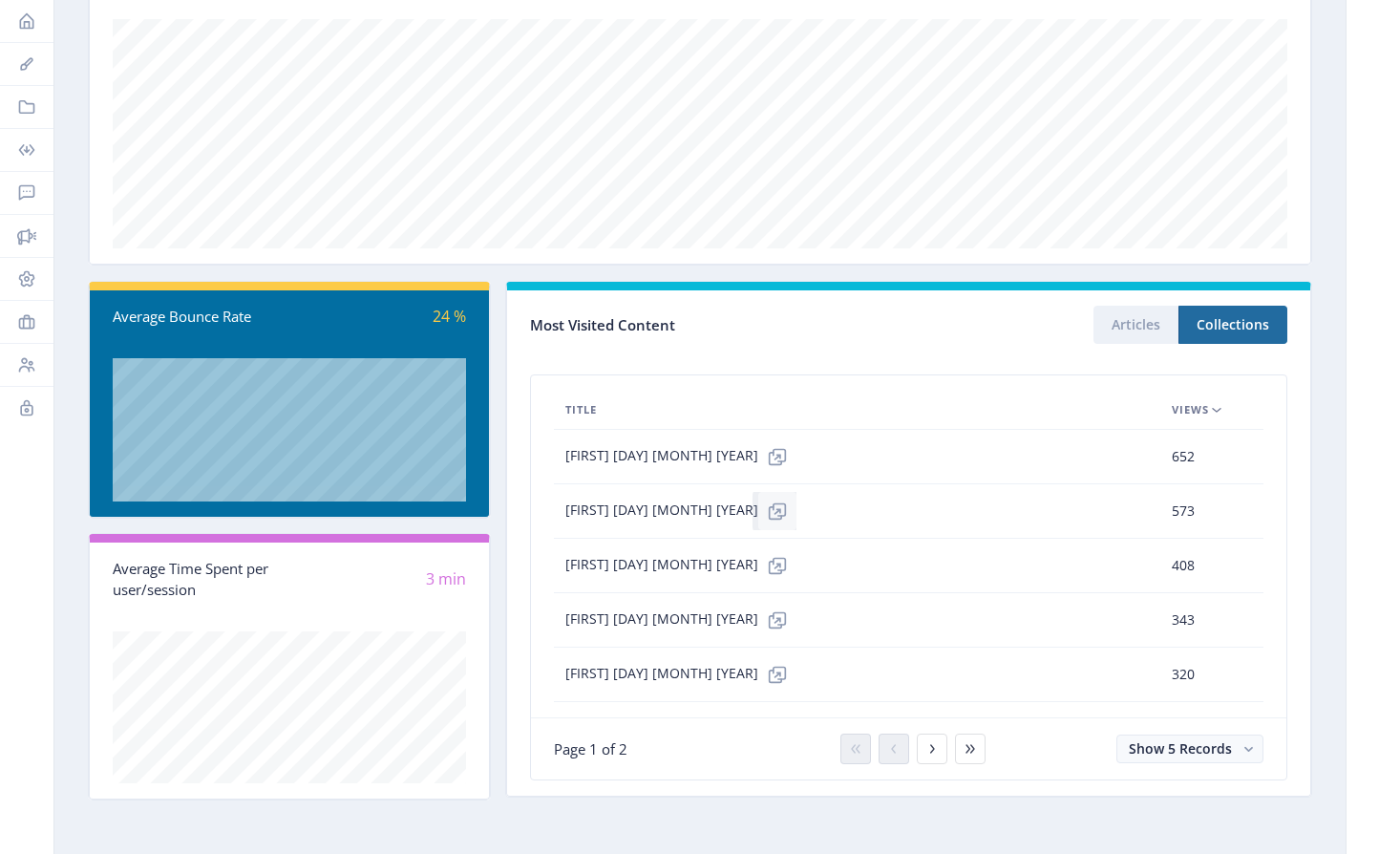 click at bounding box center [777, 457] 